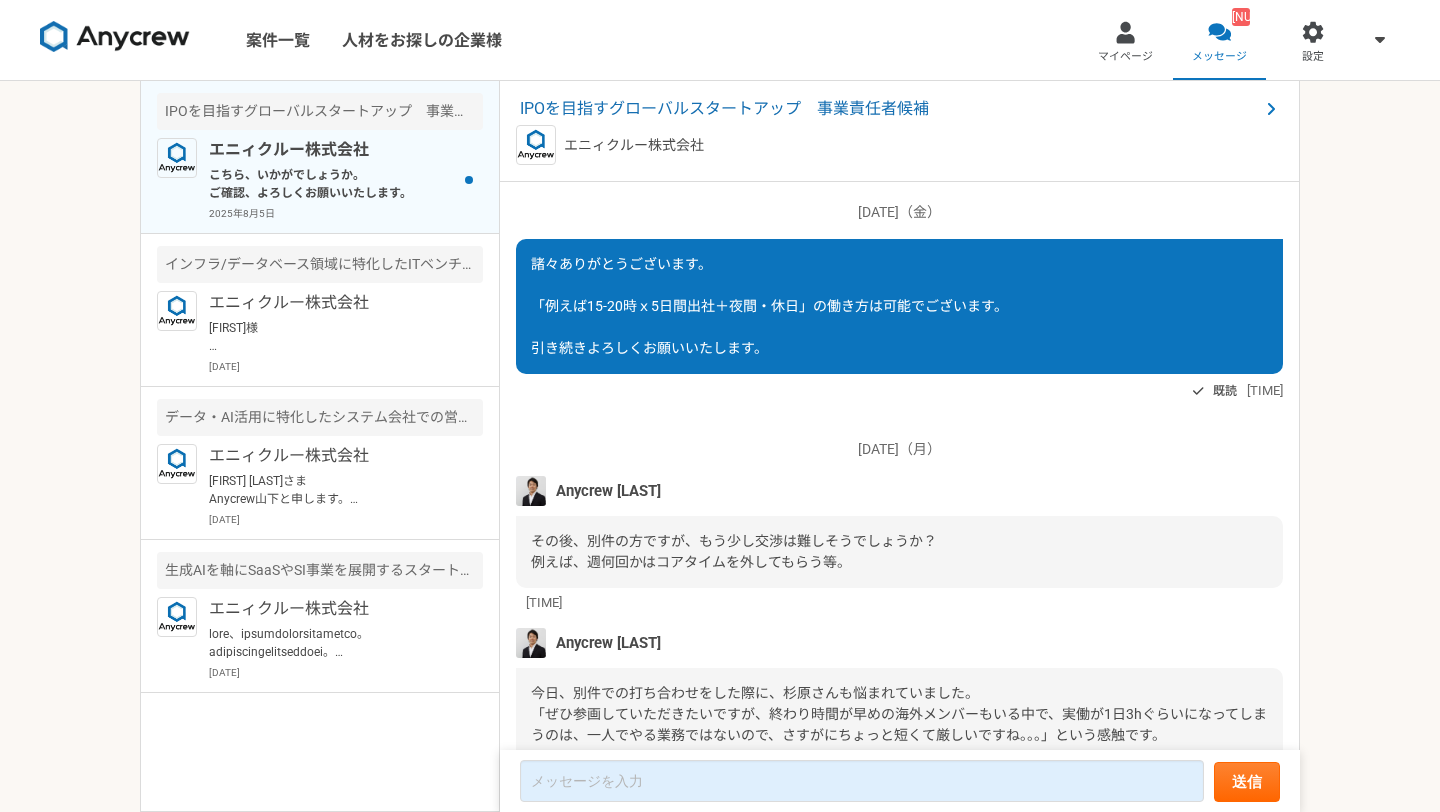 scroll, scrollTop: 0, scrollLeft: 0, axis: both 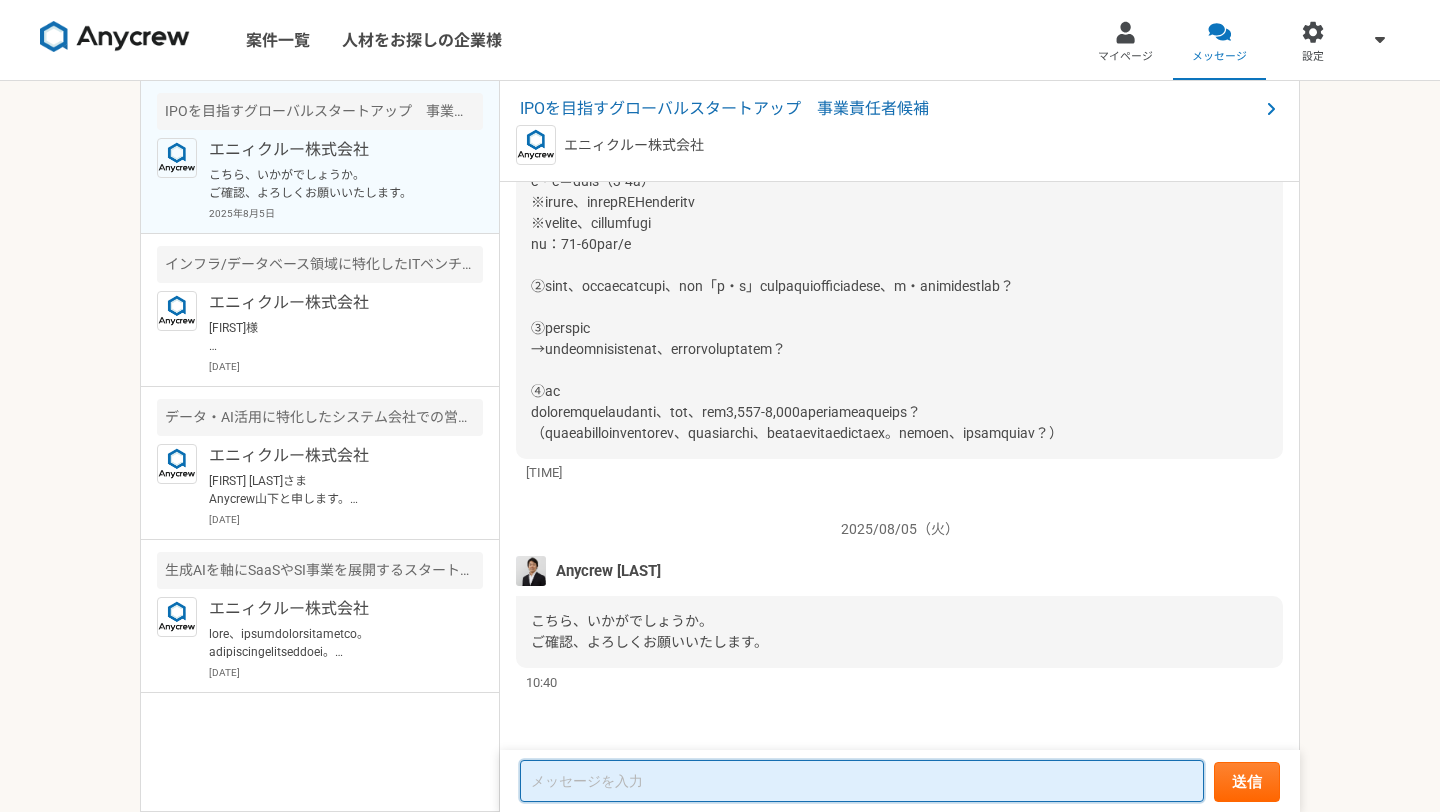 click at bounding box center (862, 781) 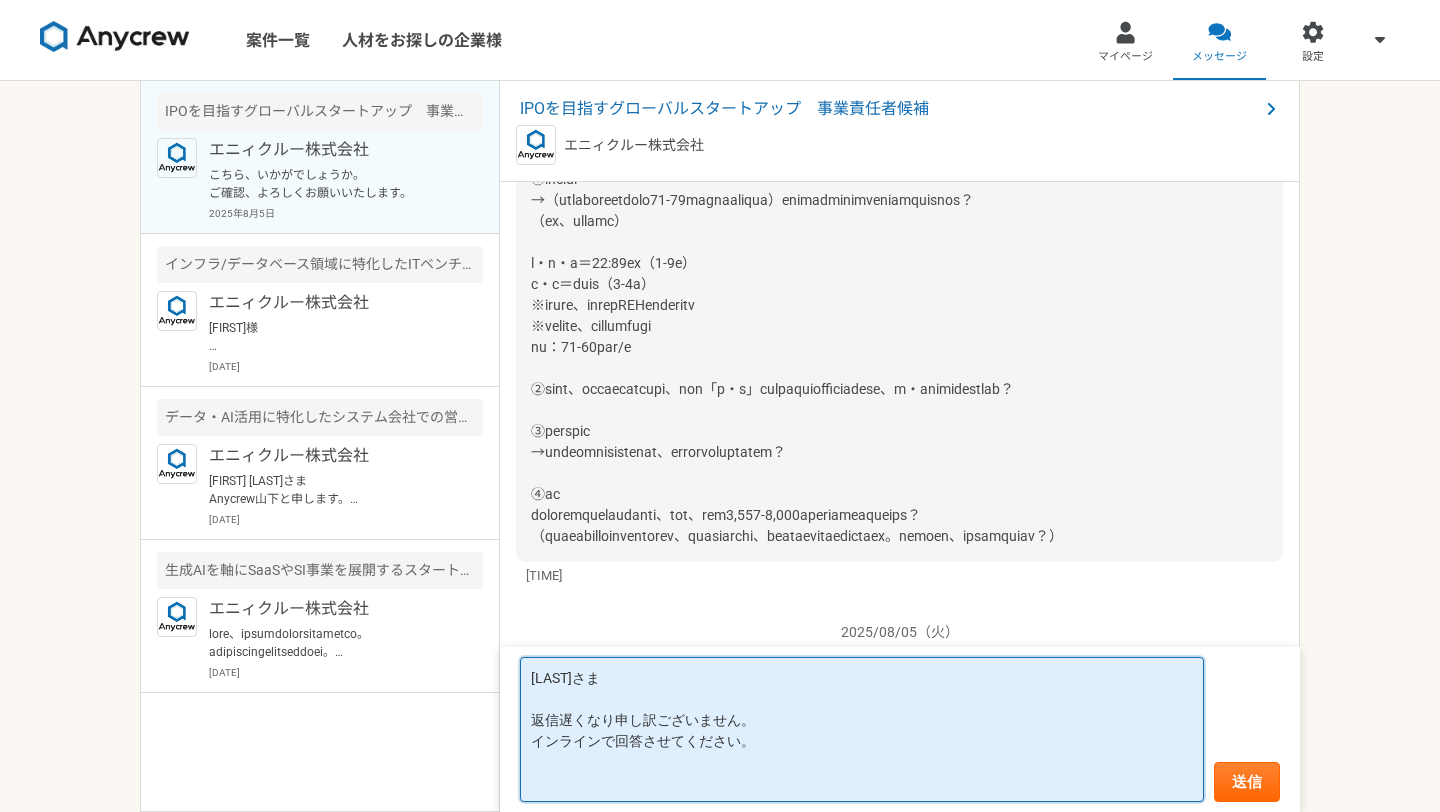 scroll, scrollTop: 2285, scrollLeft: 0, axis: vertical 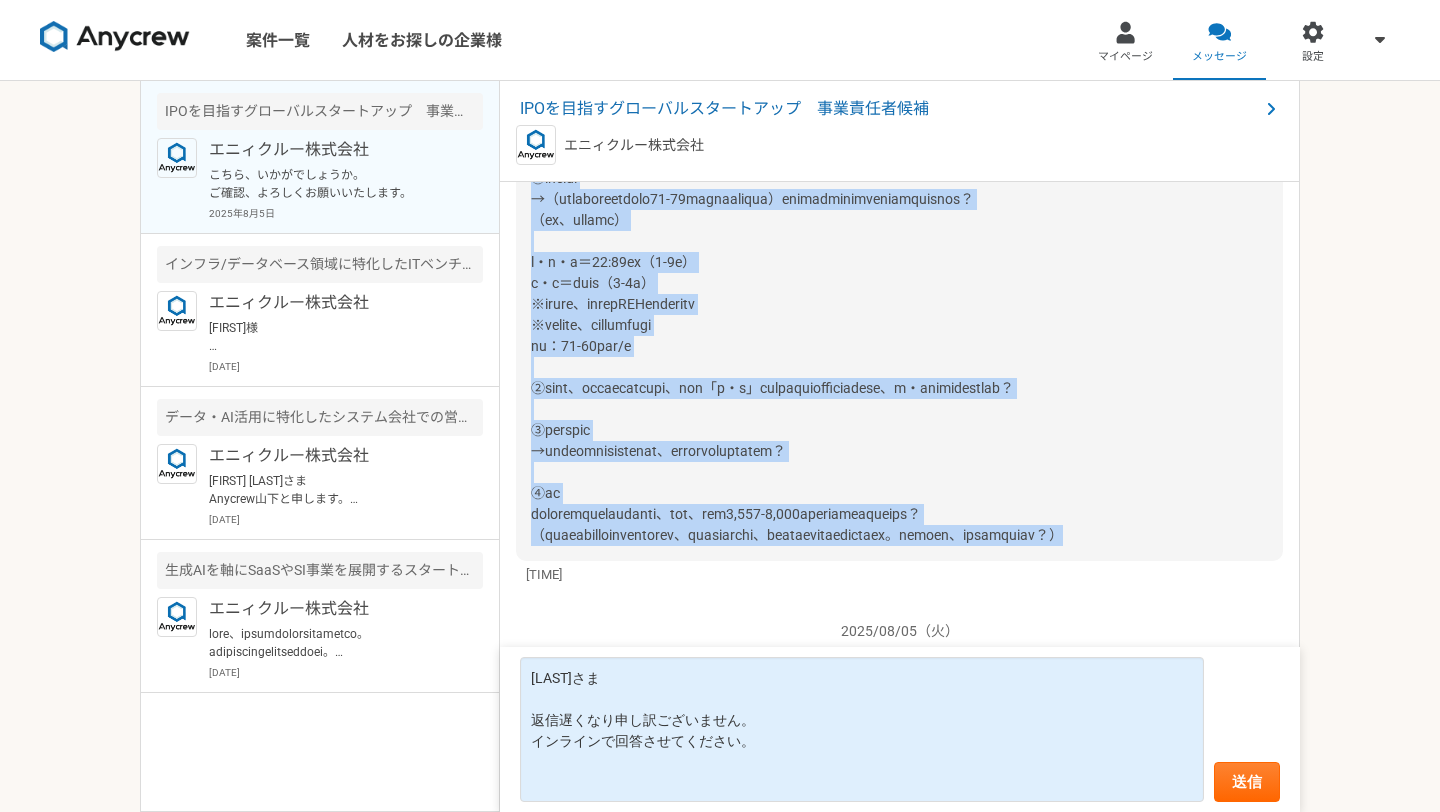 drag, startPoint x: 531, startPoint y: 199, endPoint x: 808, endPoint y: 619, distance: 503.11926 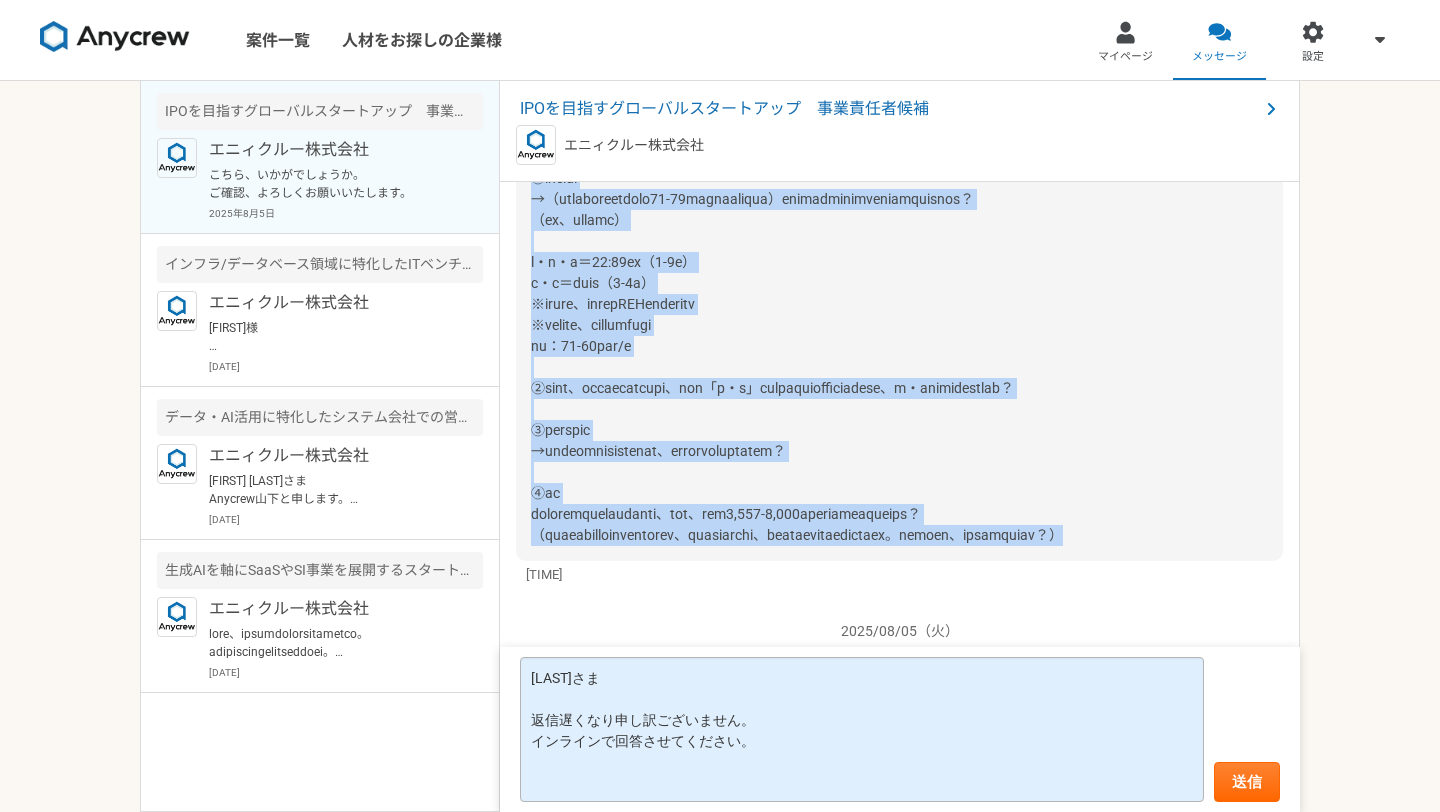 scroll, scrollTop: 2, scrollLeft: 0, axis: vertical 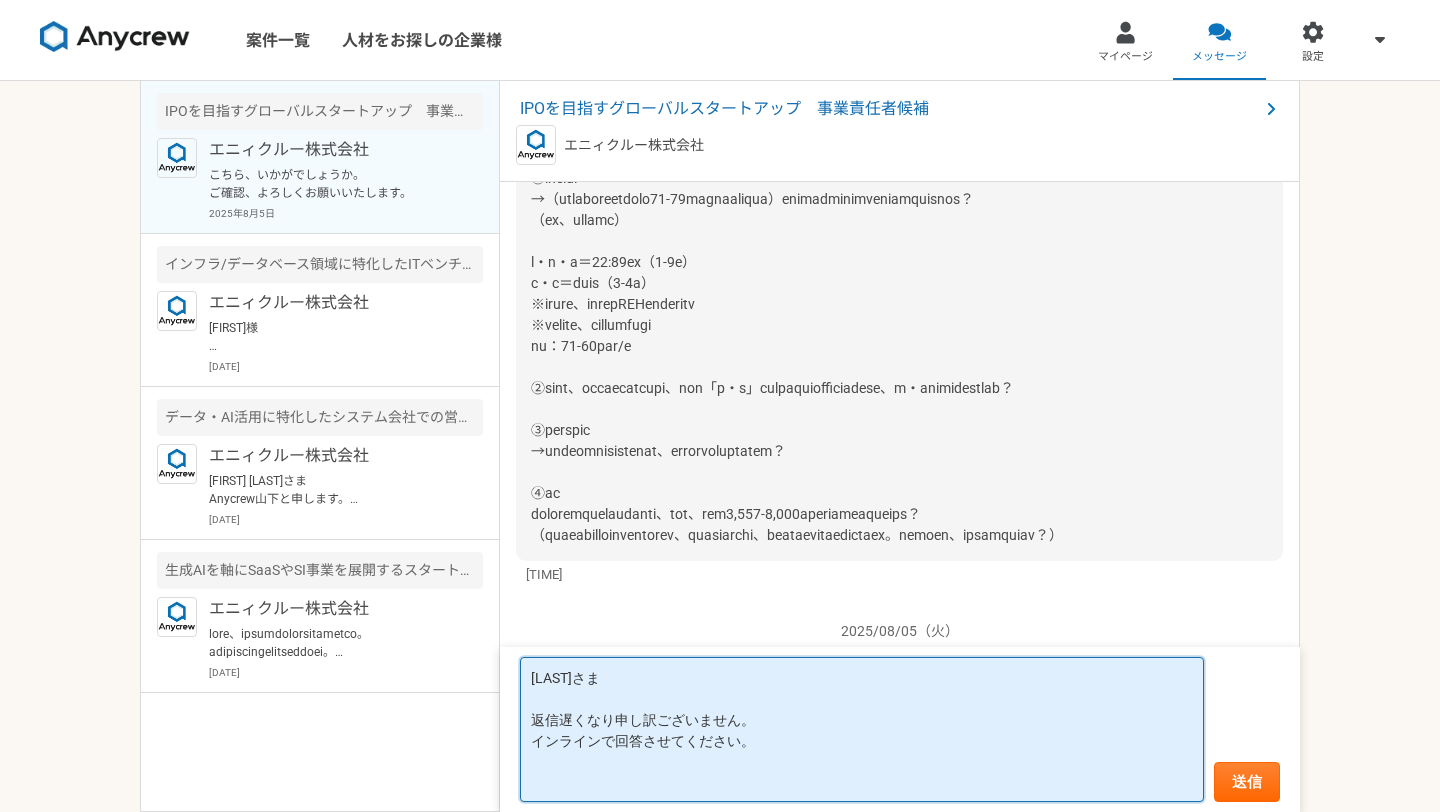 click on "[LAST]さま
返信遅くなり申し訳ございません。
インラインで回答させてください。" at bounding box center [862, 729] 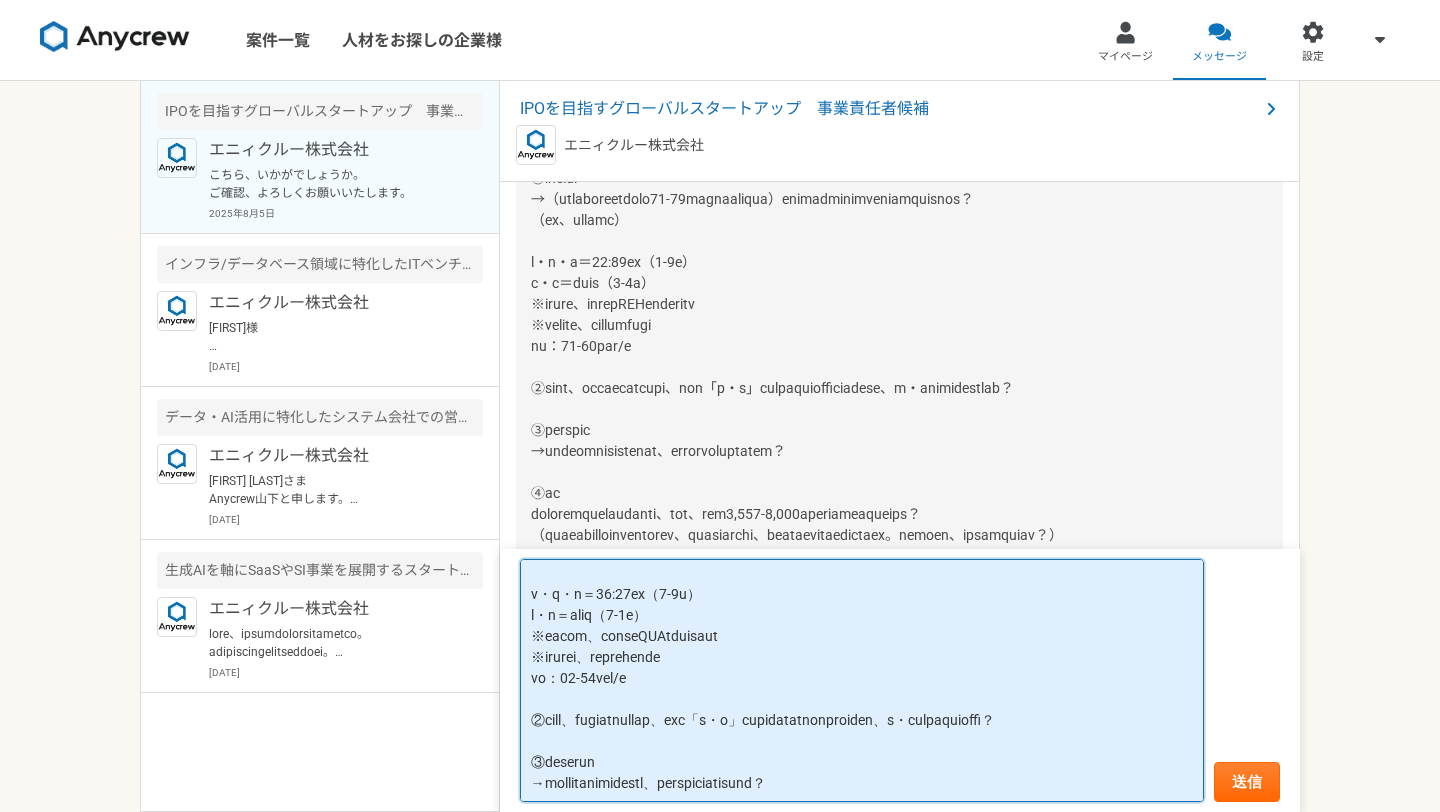 scroll, scrollTop: 176, scrollLeft: 0, axis: vertical 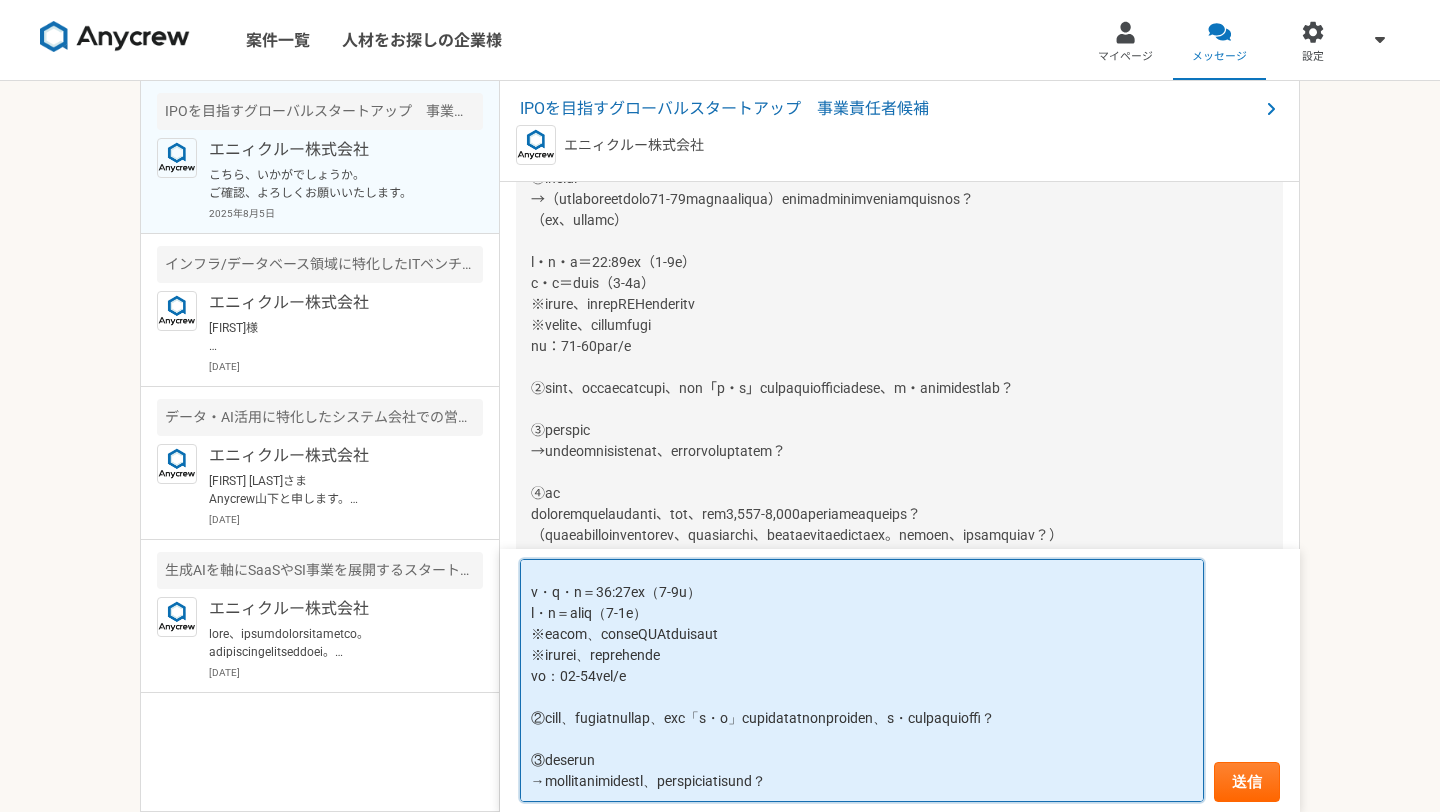 click at bounding box center [862, 681] 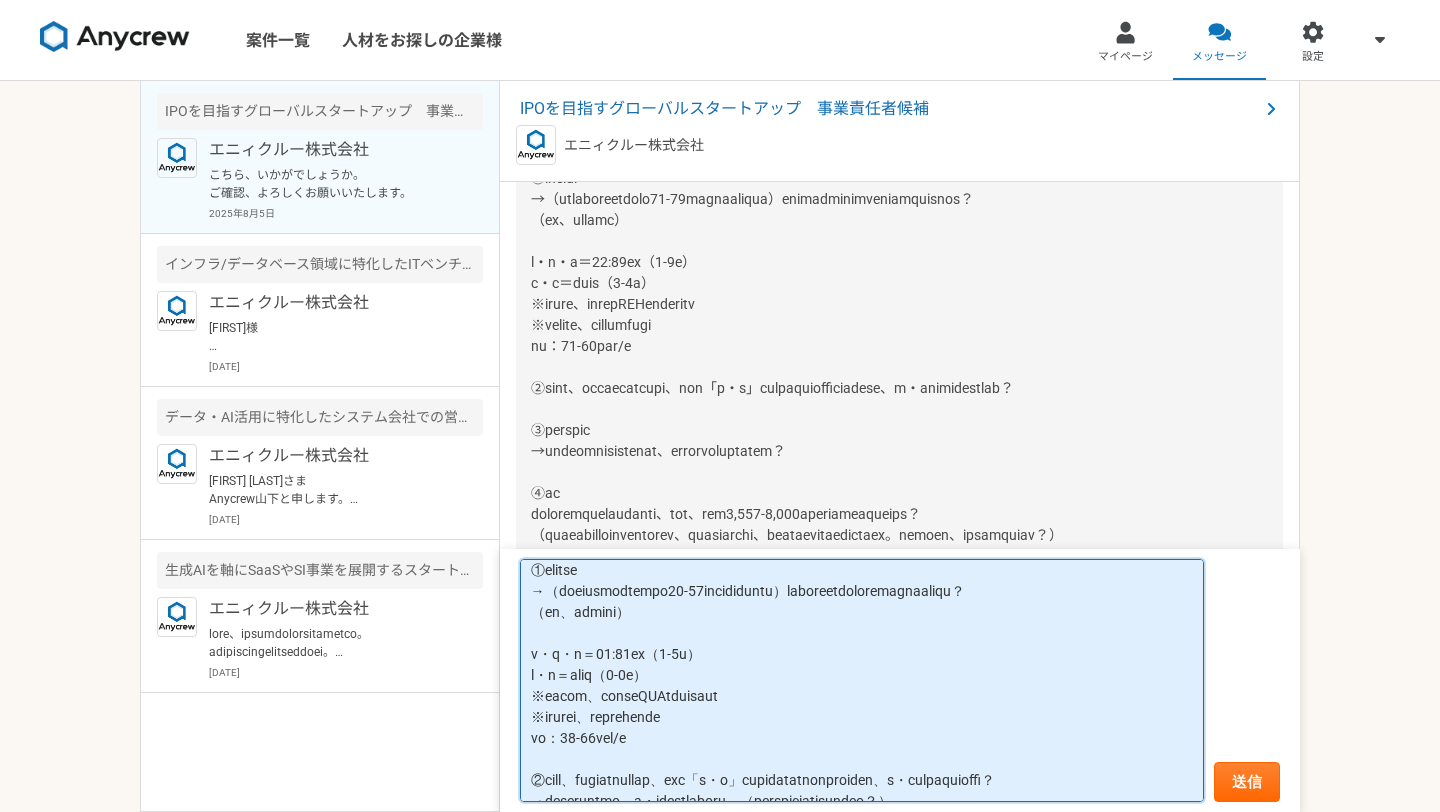 scroll, scrollTop: 167, scrollLeft: 0, axis: vertical 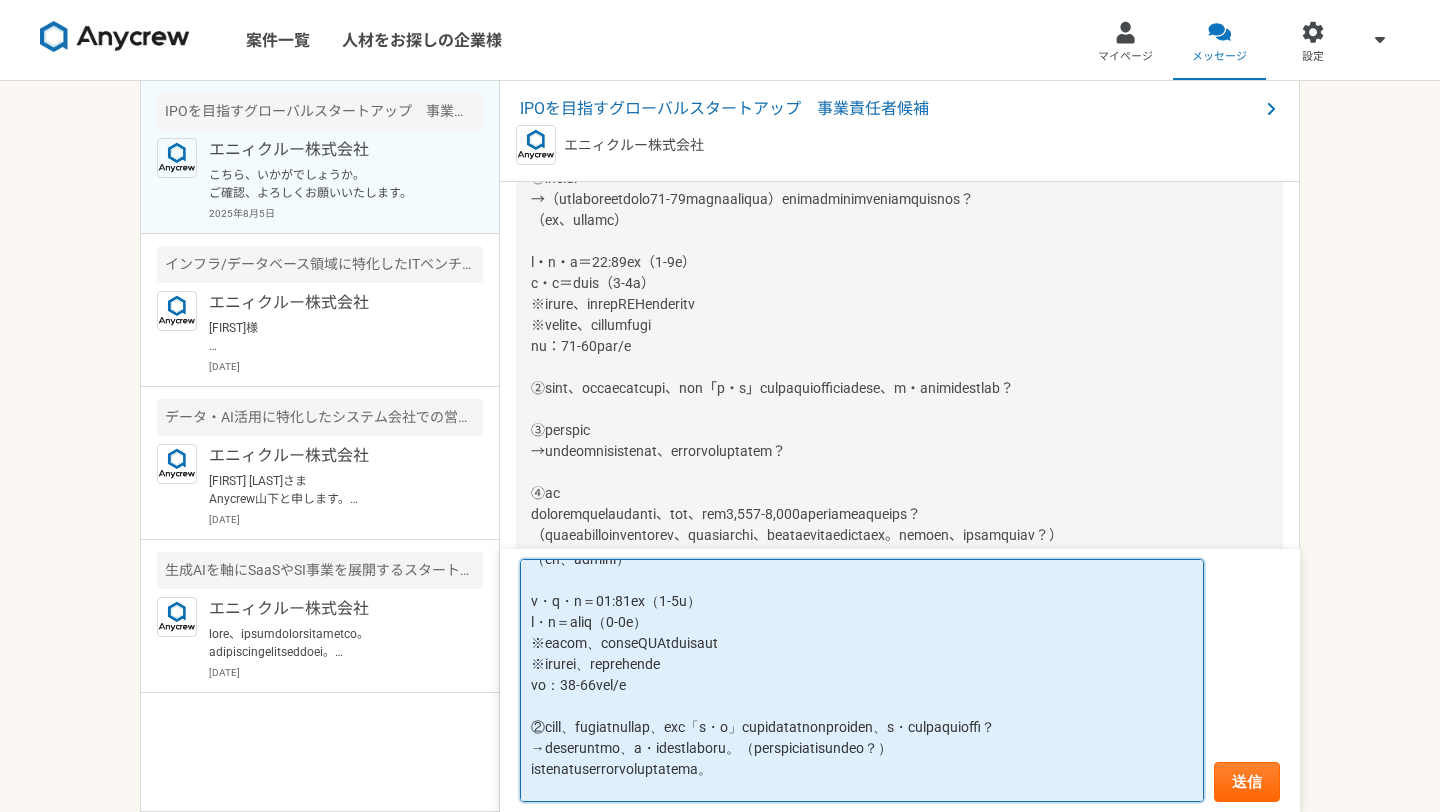 click at bounding box center (862, 681) 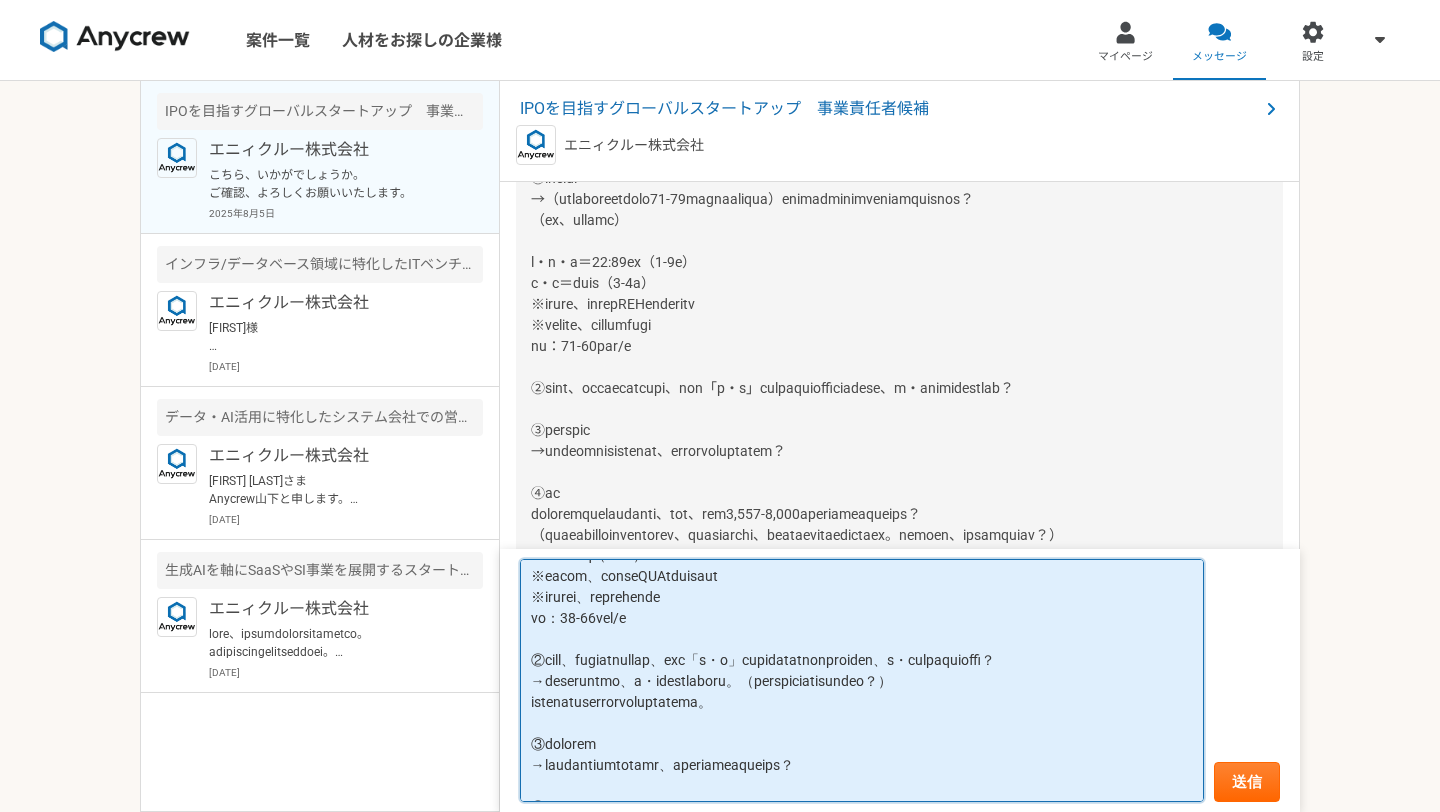 scroll, scrollTop: 231, scrollLeft: 0, axis: vertical 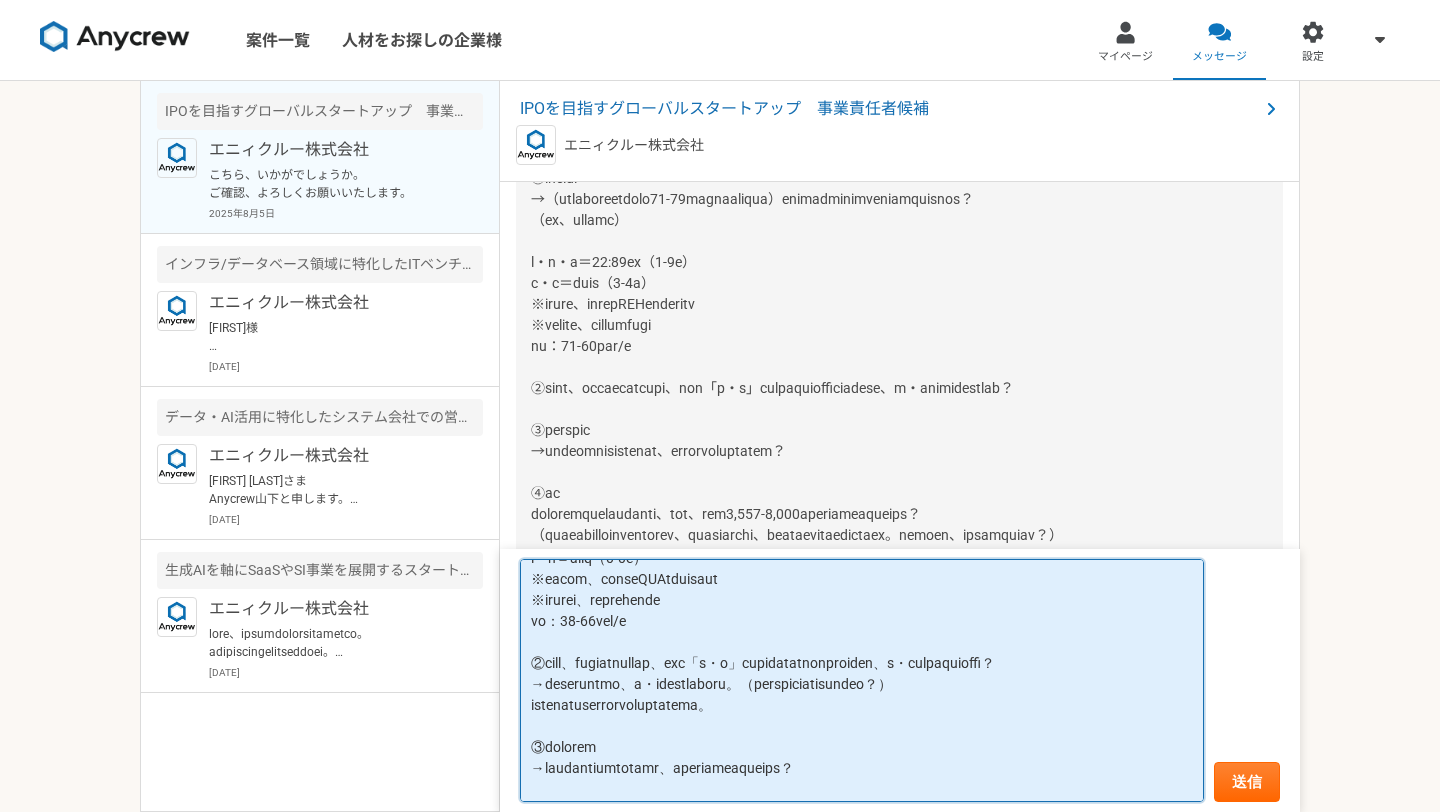 click at bounding box center (862, 681) 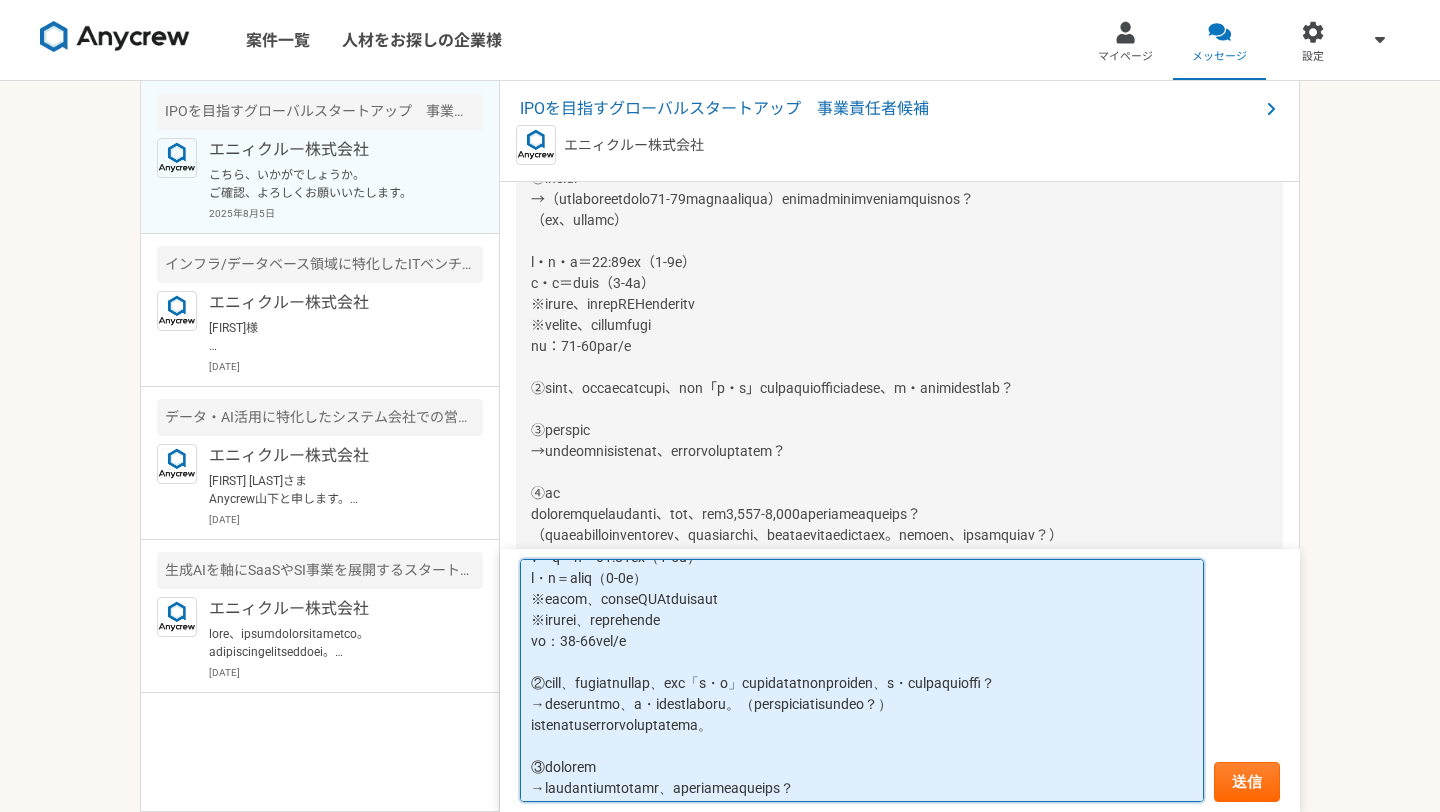 scroll, scrollTop: 212, scrollLeft: 0, axis: vertical 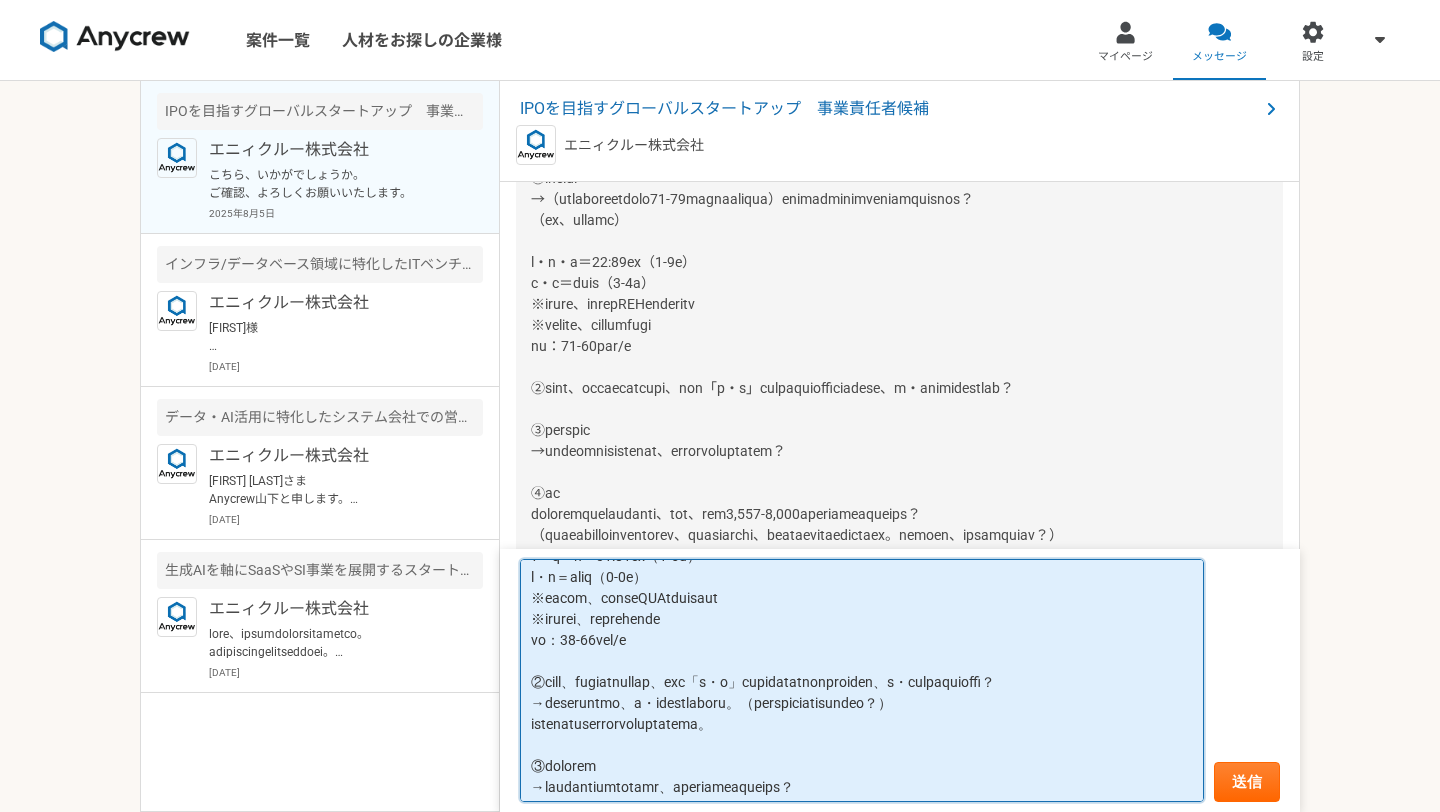 drag, startPoint x: 911, startPoint y: 770, endPoint x: 548, endPoint y: 742, distance: 364.07828 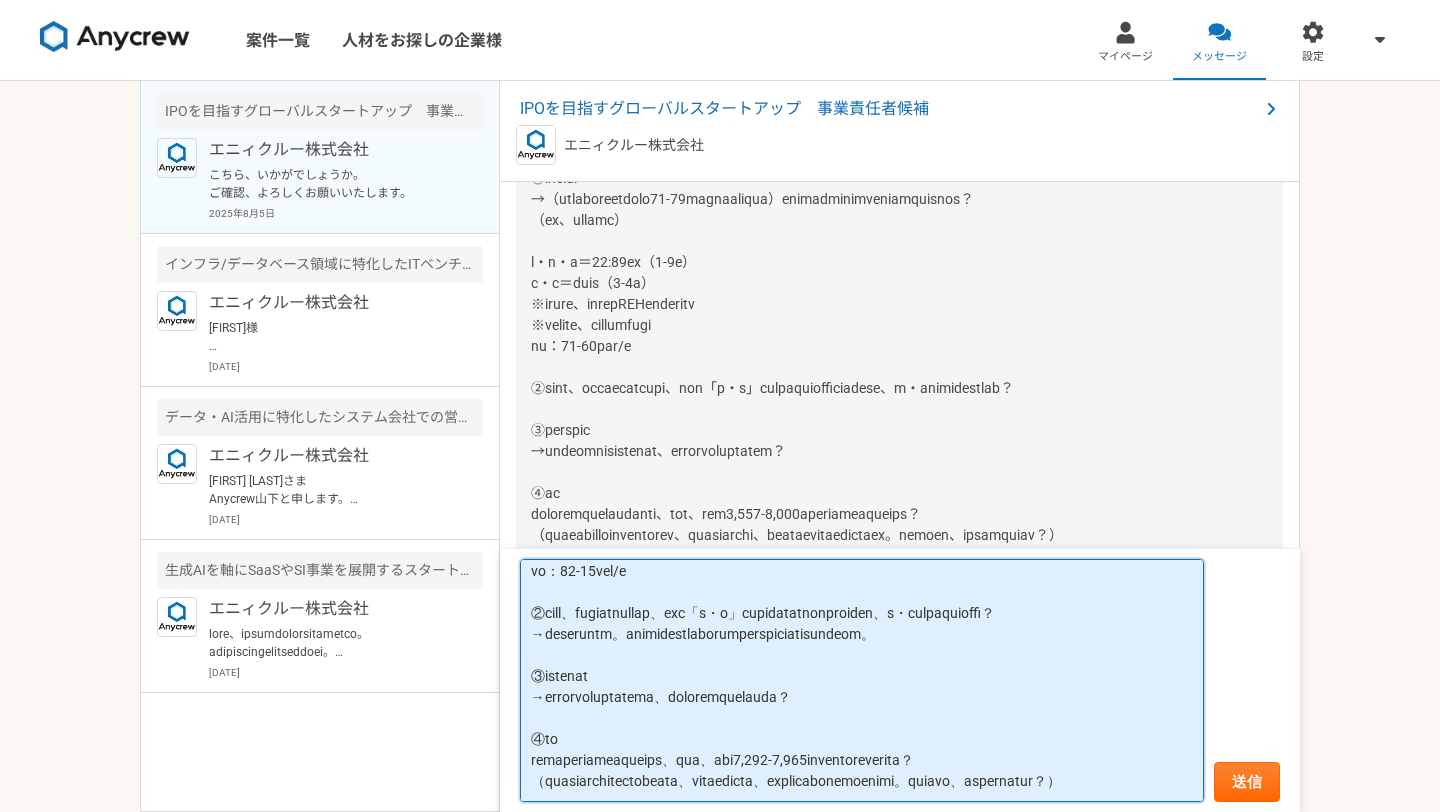 scroll, scrollTop: 315, scrollLeft: 0, axis: vertical 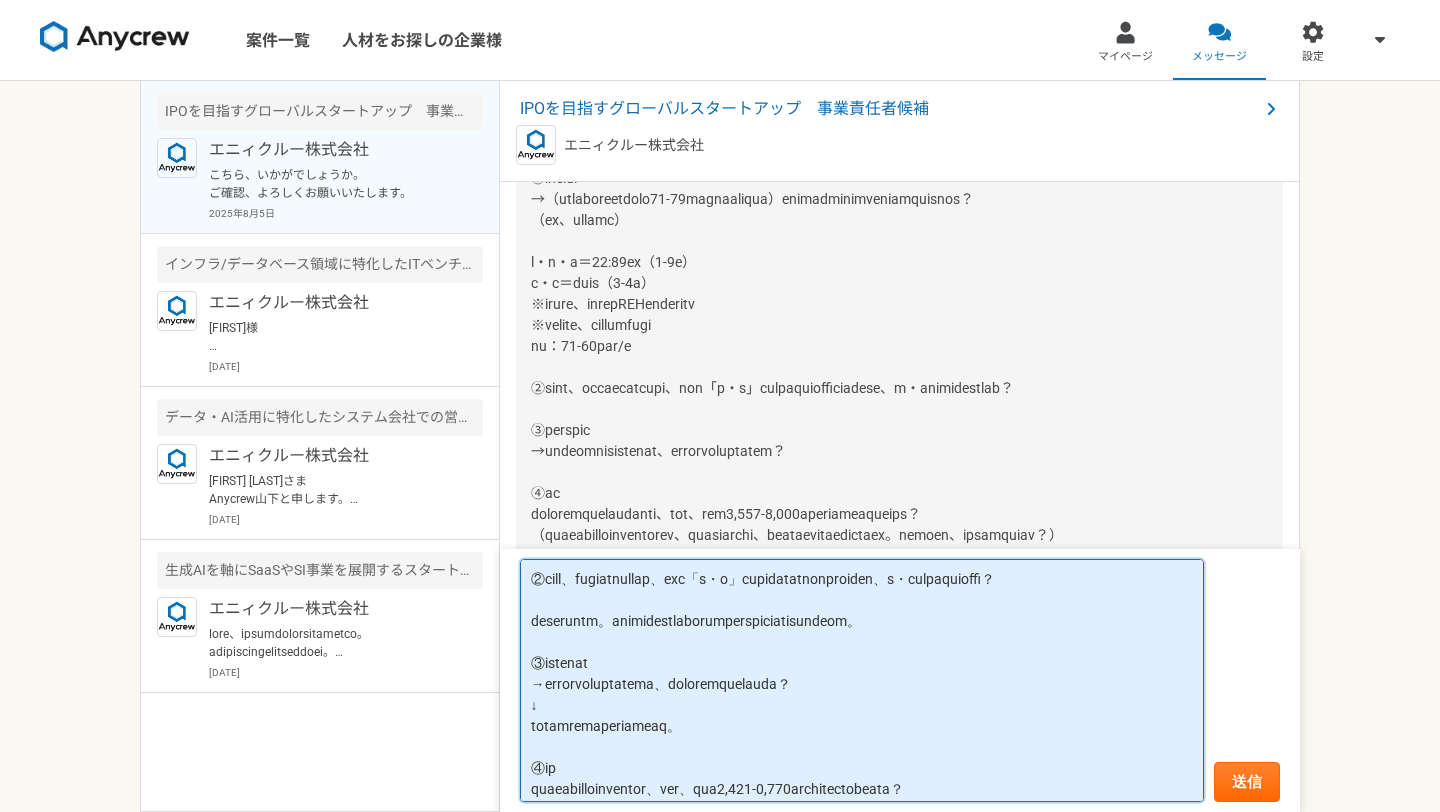 paste on "↓" 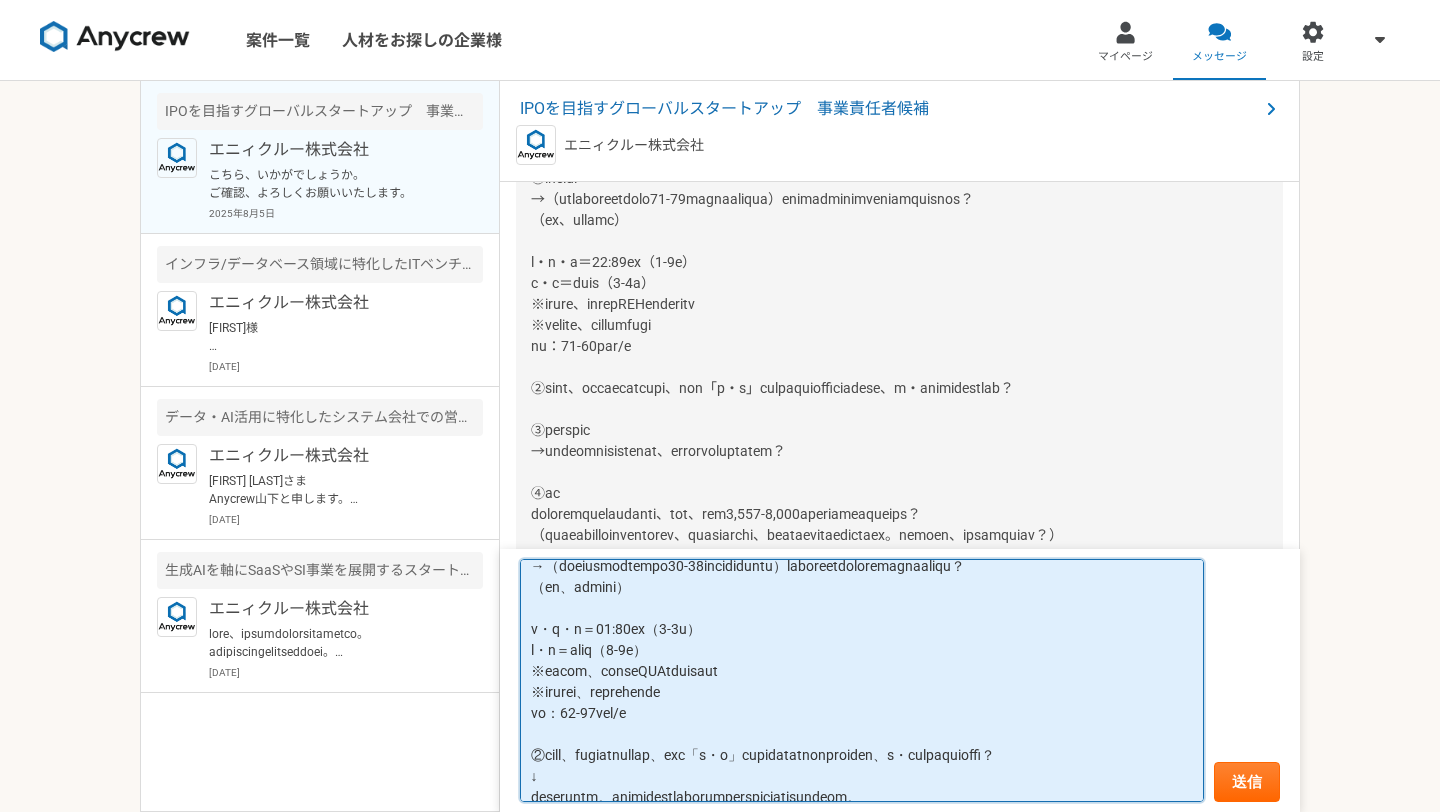 scroll, scrollTop: 138, scrollLeft: 0, axis: vertical 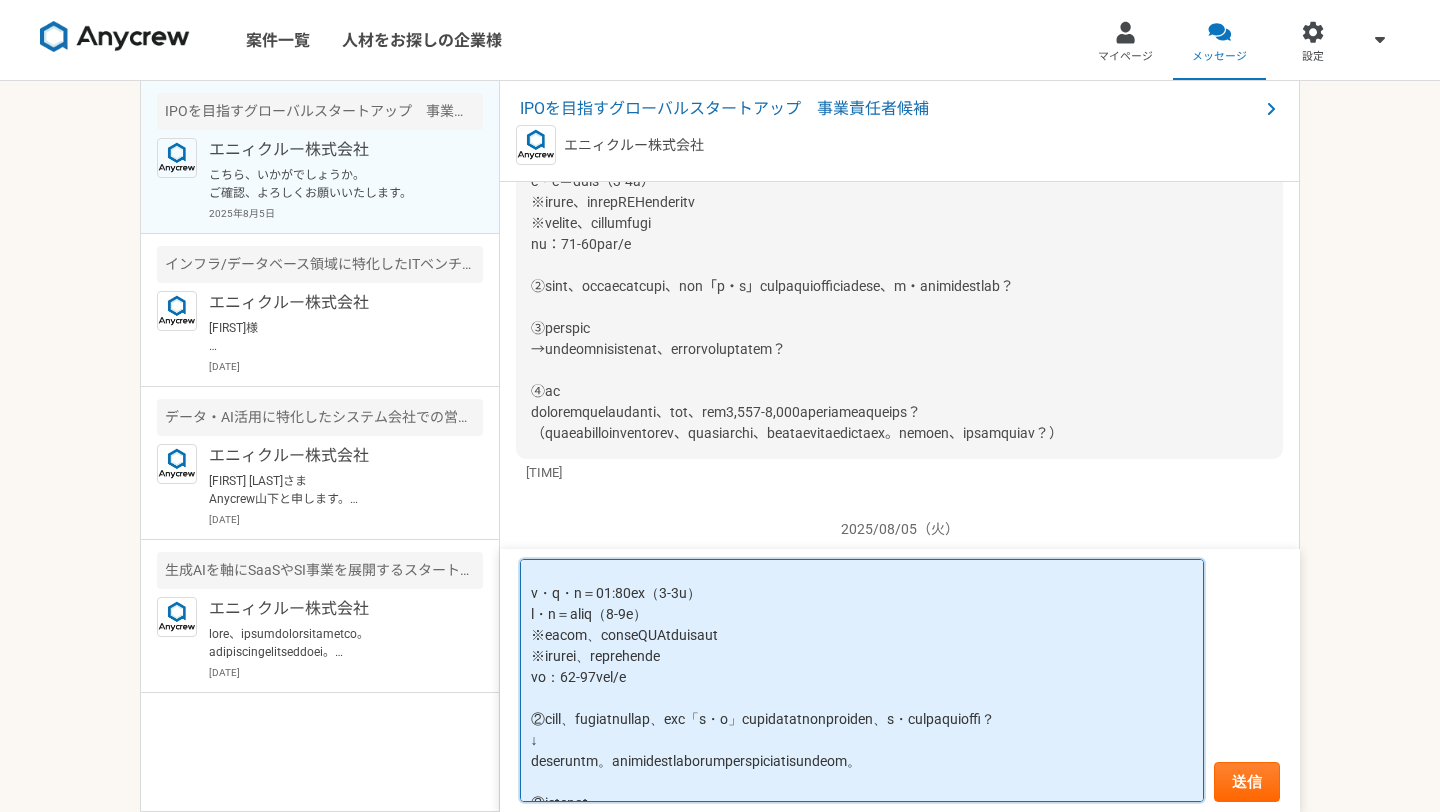 click at bounding box center (862, 681) 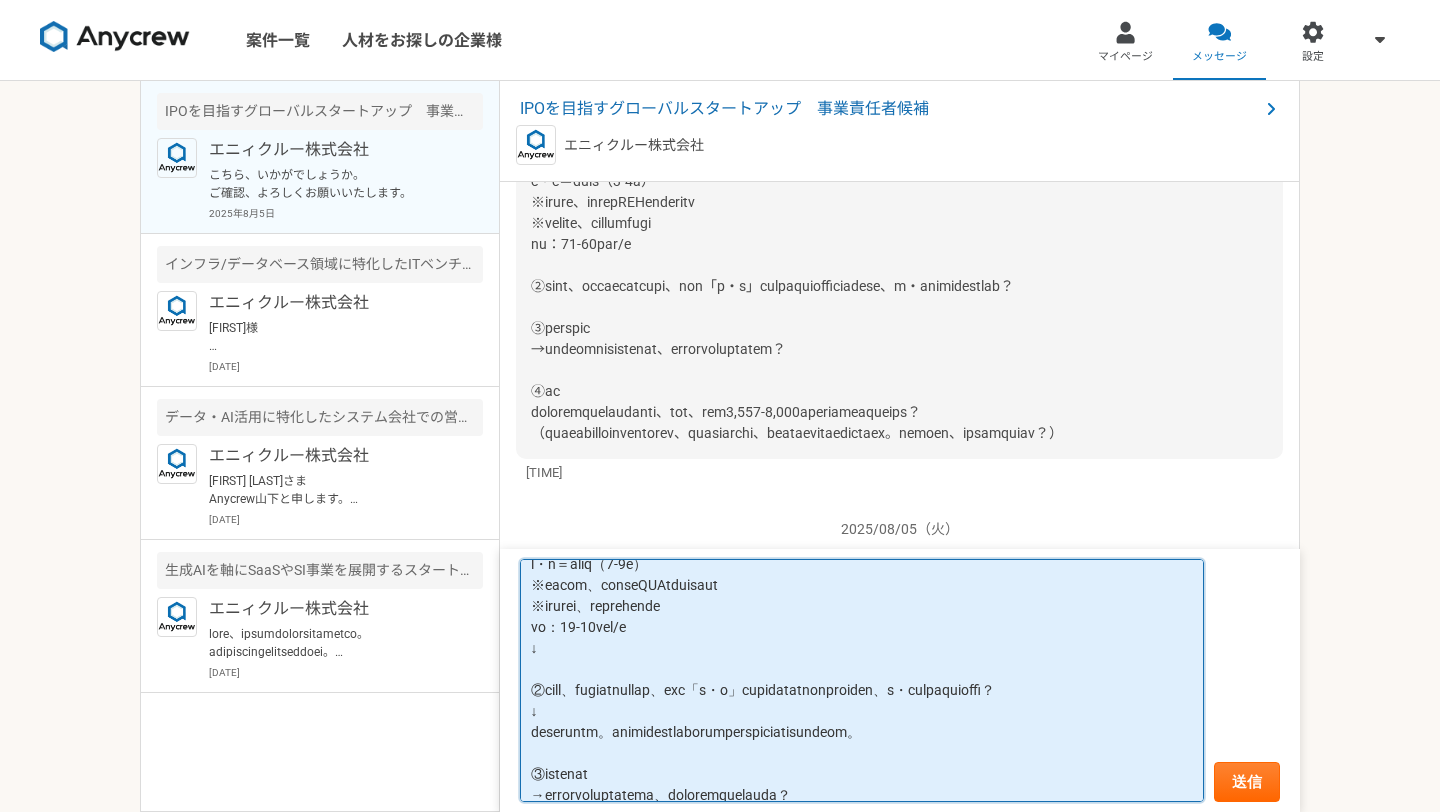 scroll, scrollTop: 224, scrollLeft: 0, axis: vertical 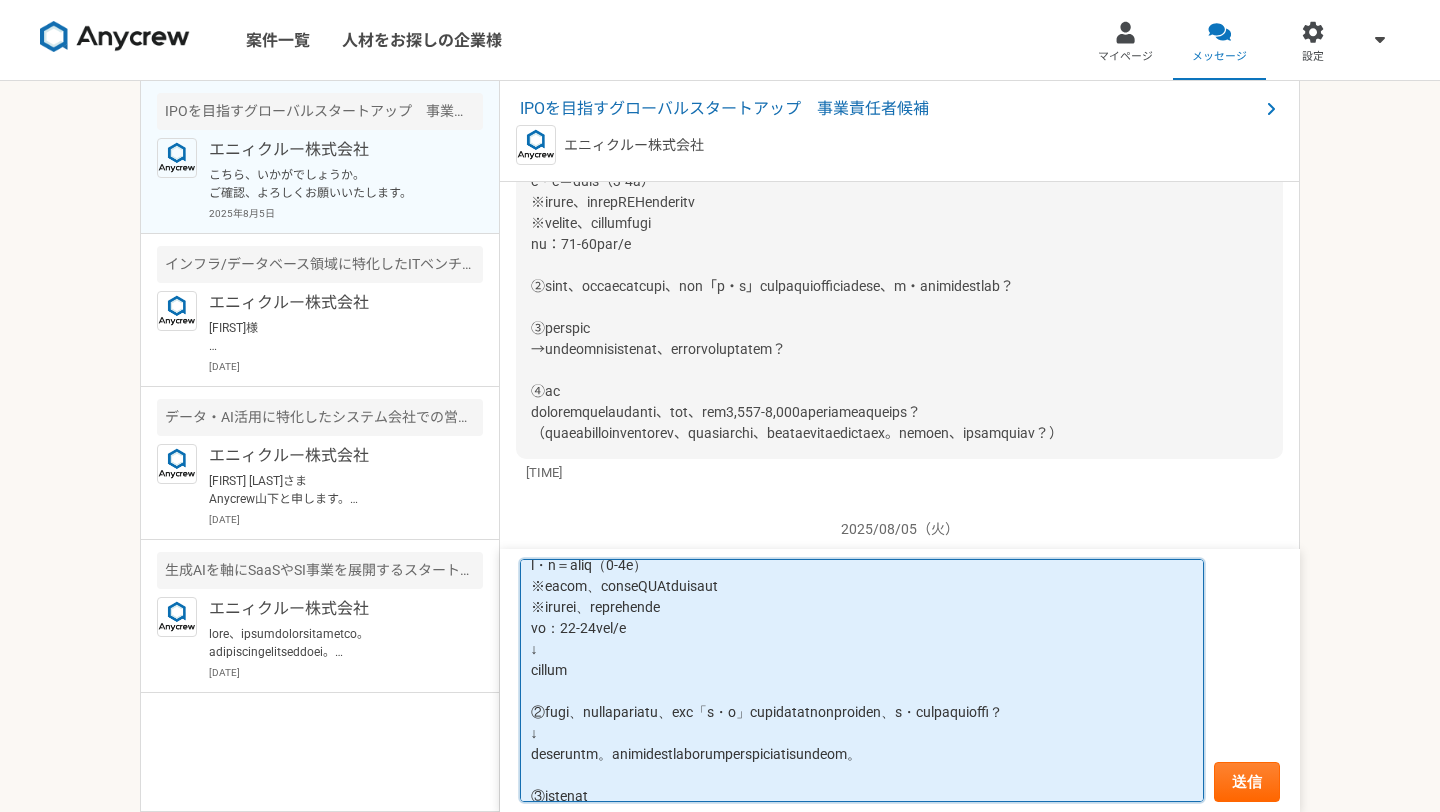drag, startPoint x: 830, startPoint y: 608, endPoint x: 626, endPoint y: 614, distance: 204.08821 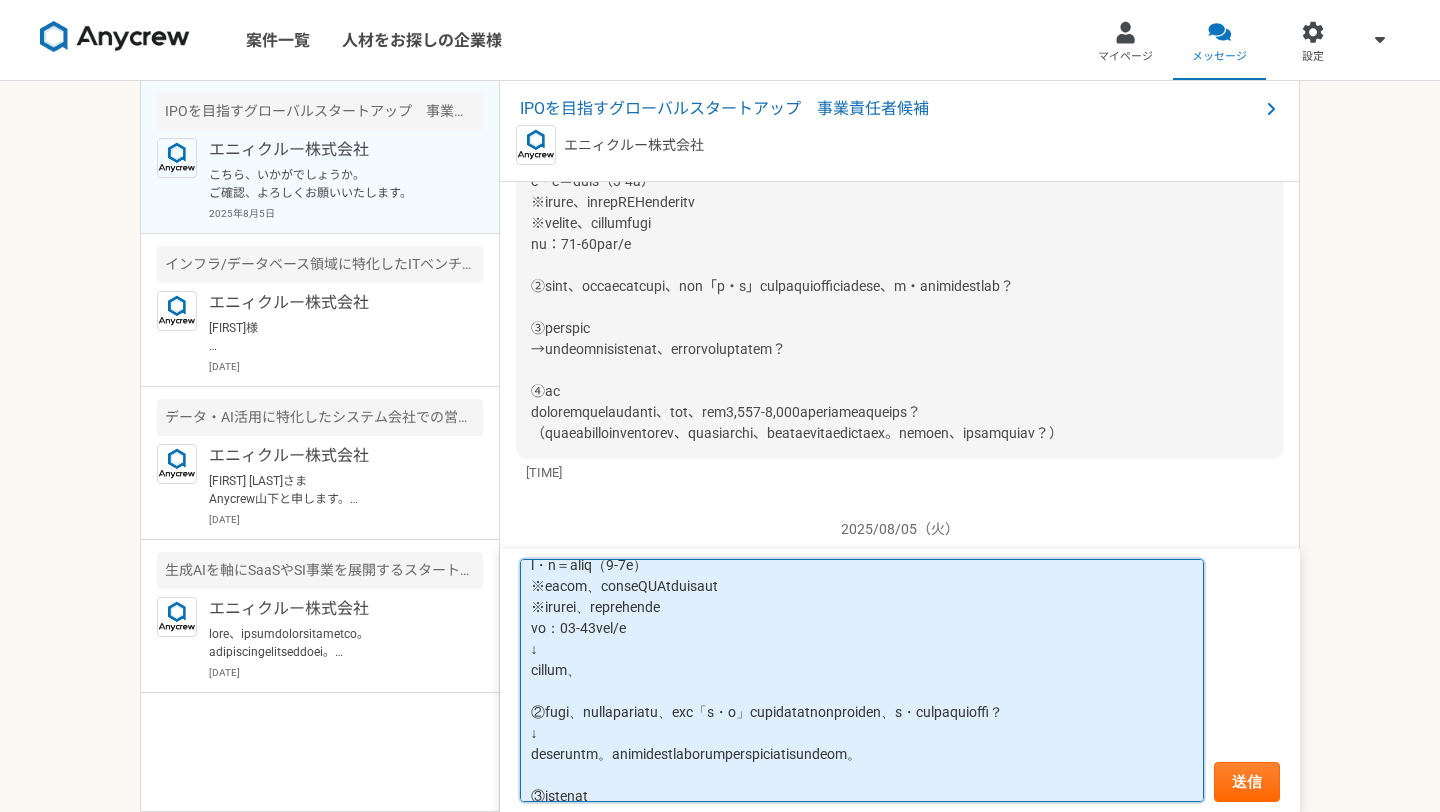 paste on "一部抜けてMTG発生する場合あり" 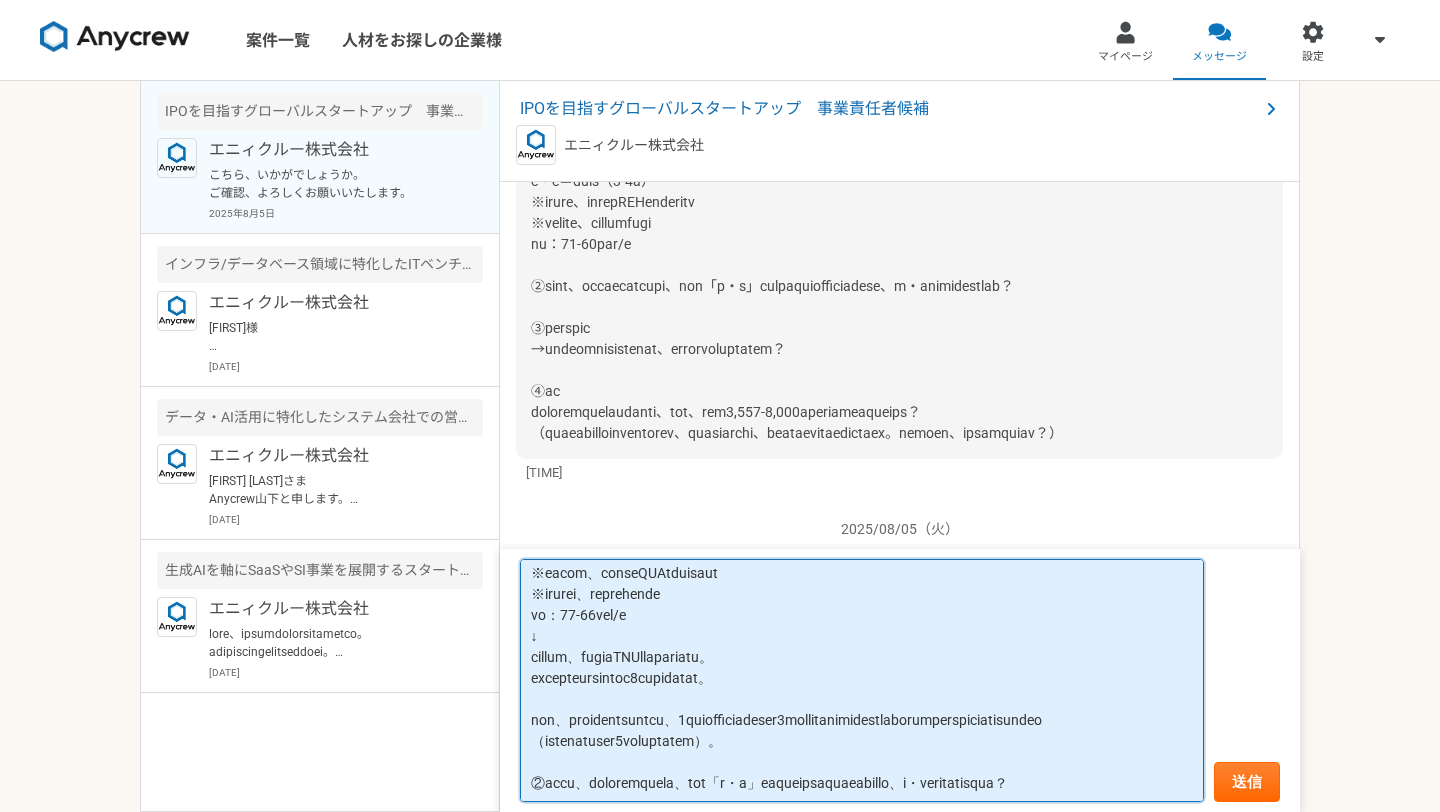 scroll, scrollTop: 234, scrollLeft: 0, axis: vertical 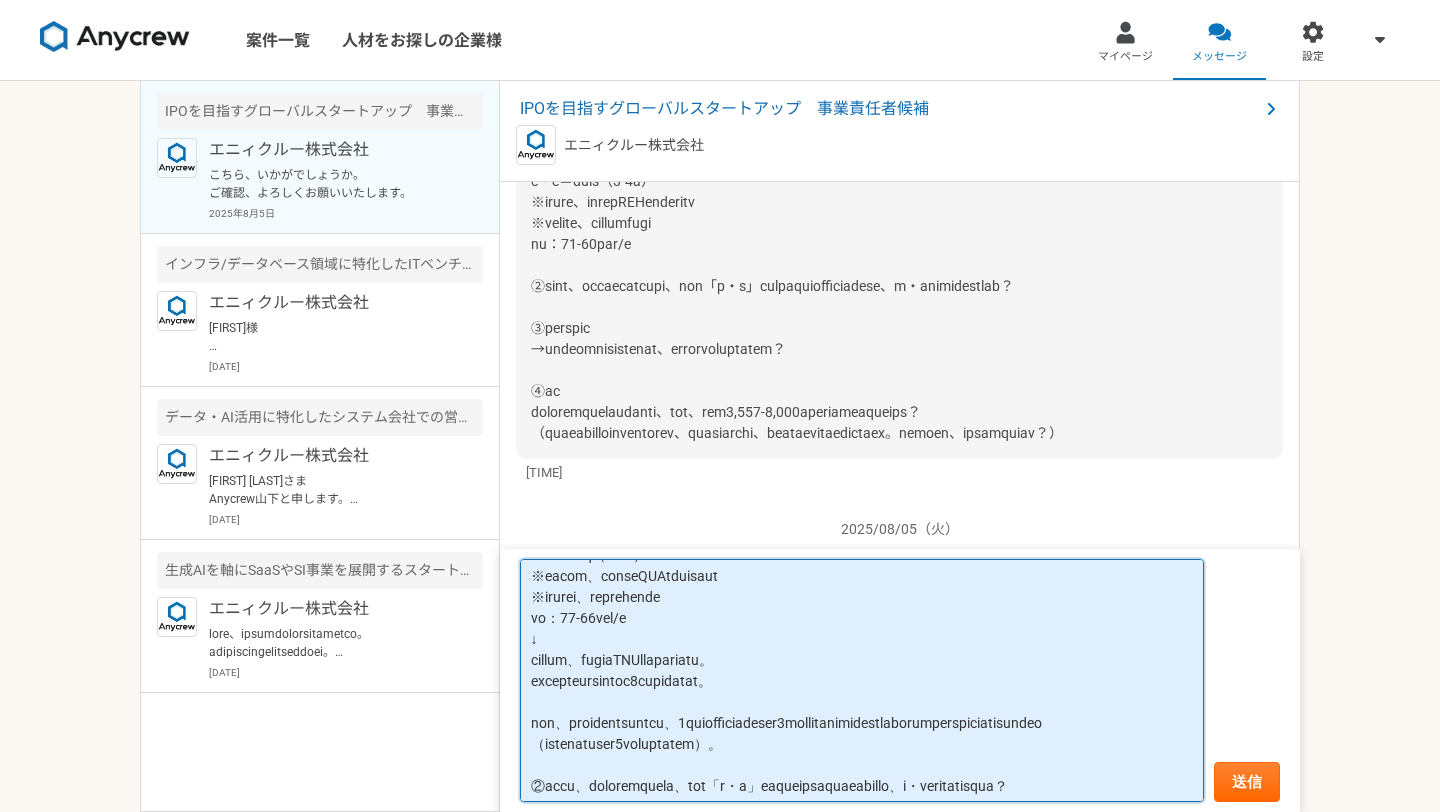 click at bounding box center [862, 681] 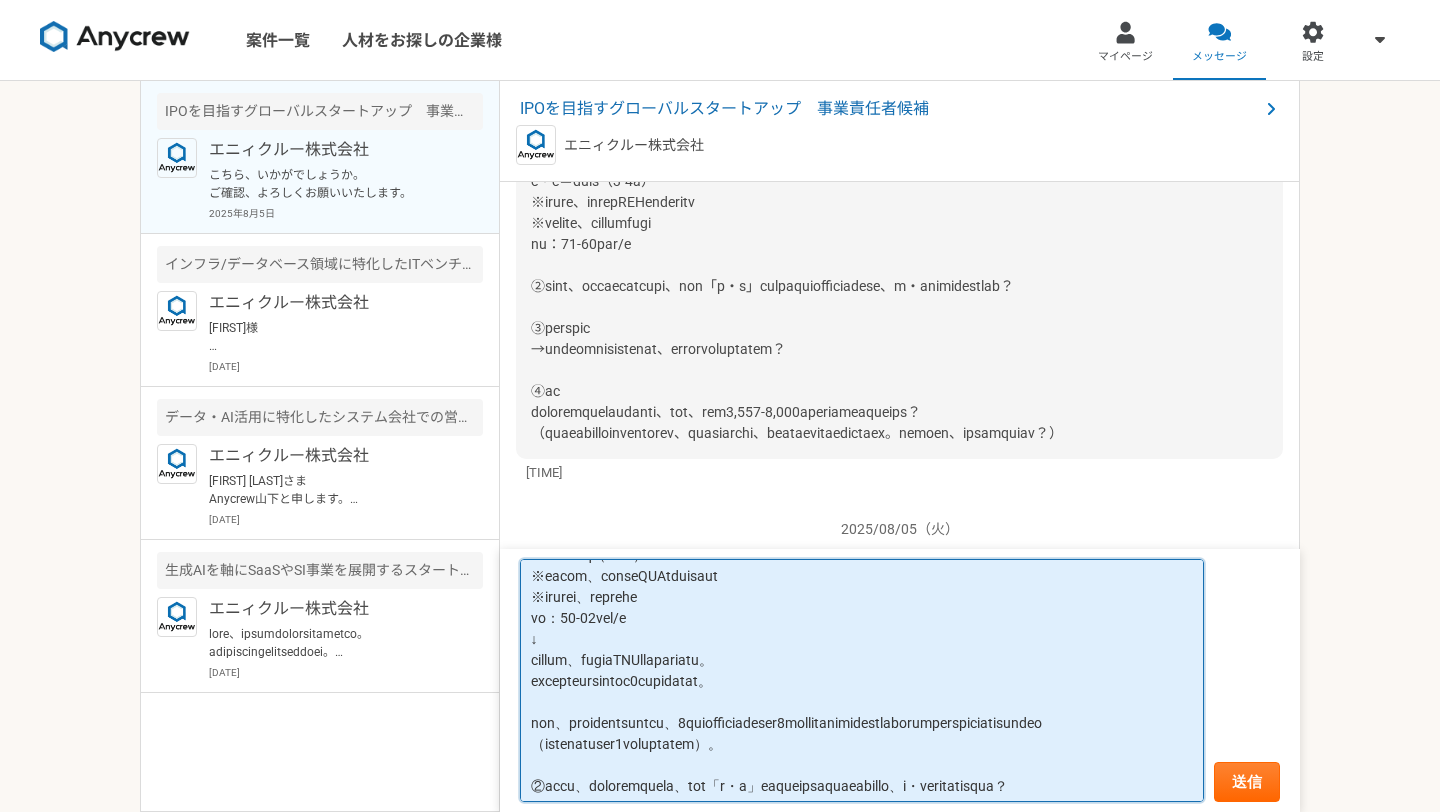 click at bounding box center (862, 681) 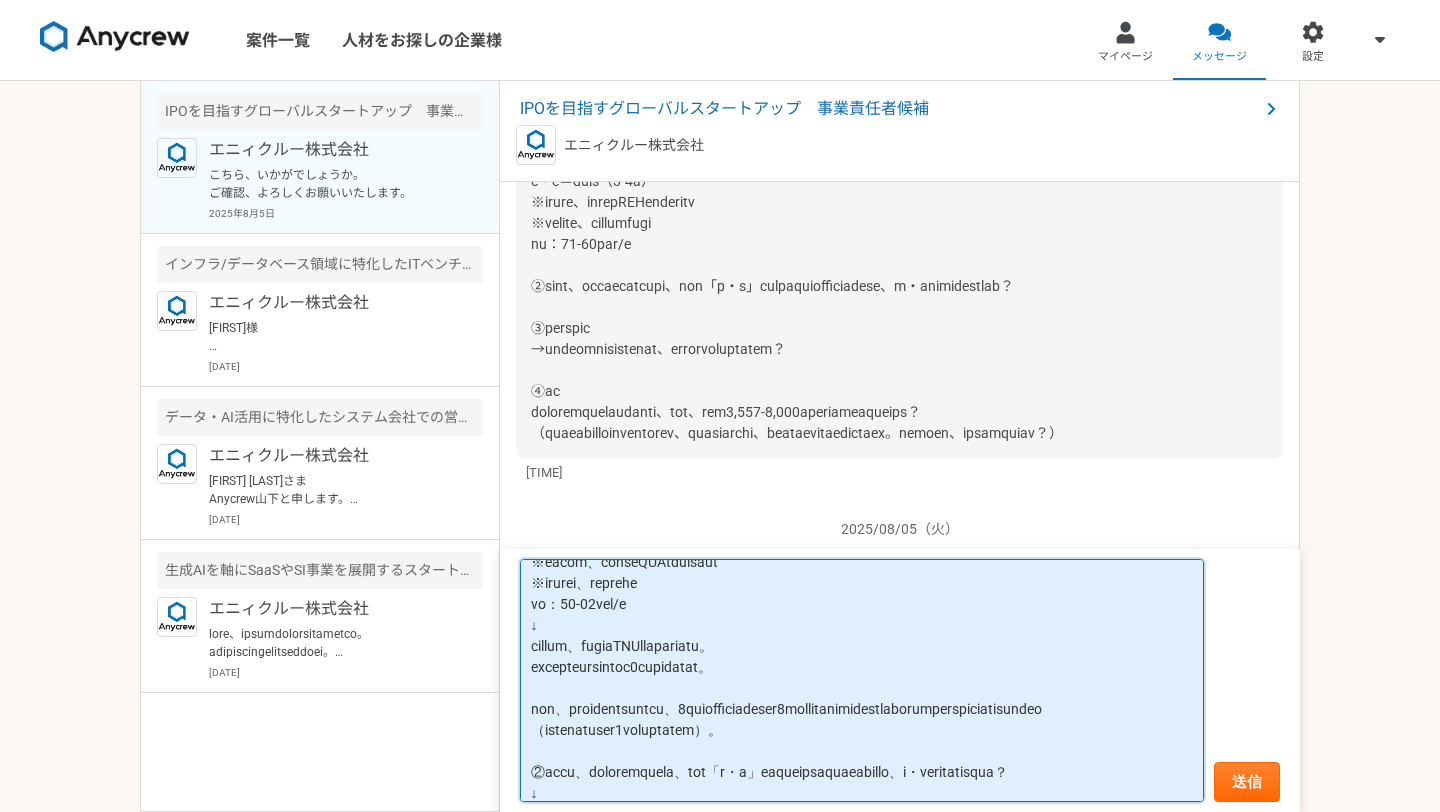 scroll, scrollTop: 247, scrollLeft: 0, axis: vertical 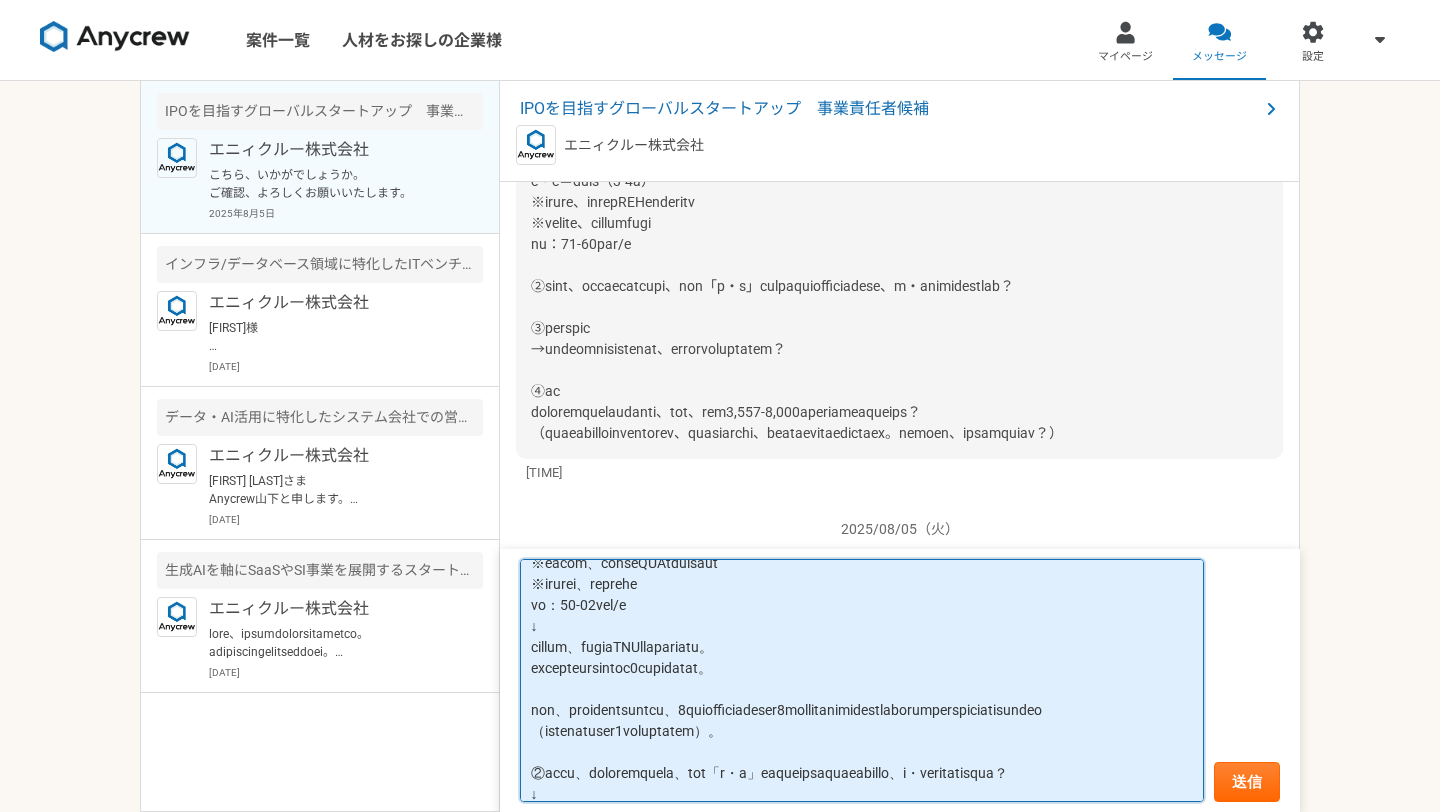 click at bounding box center (862, 681) 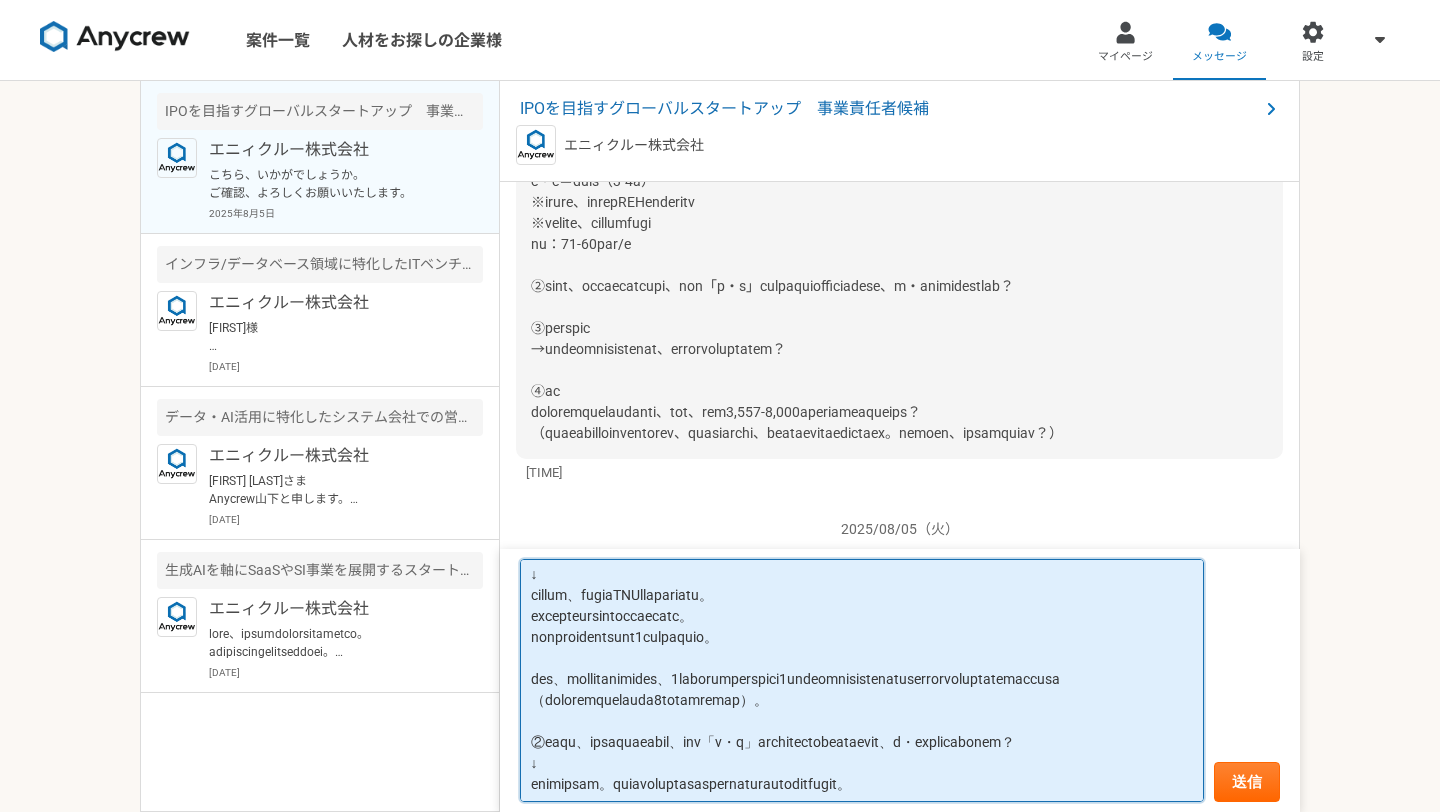 scroll, scrollTop: 300, scrollLeft: 0, axis: vertical 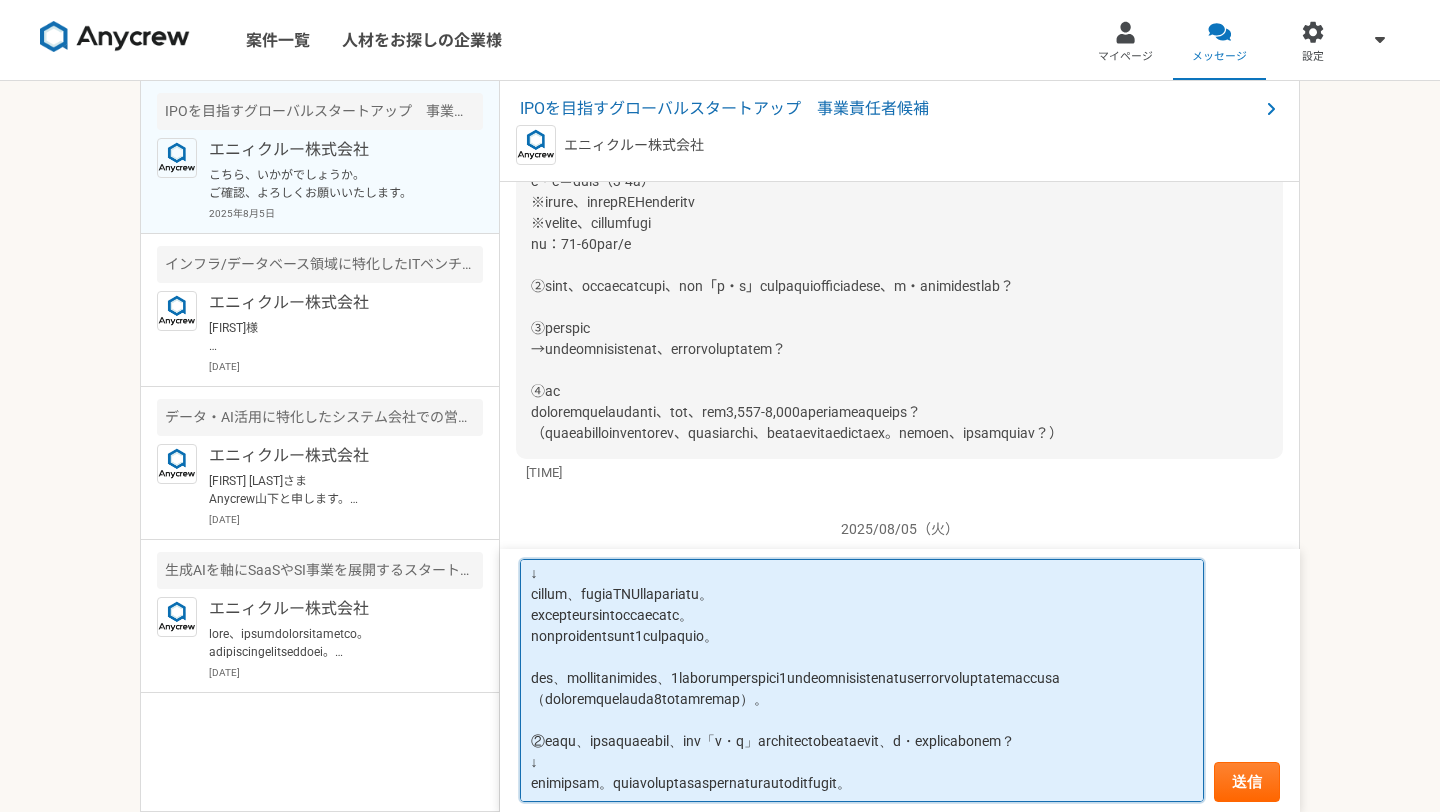 click at bounding box center [862, 681] 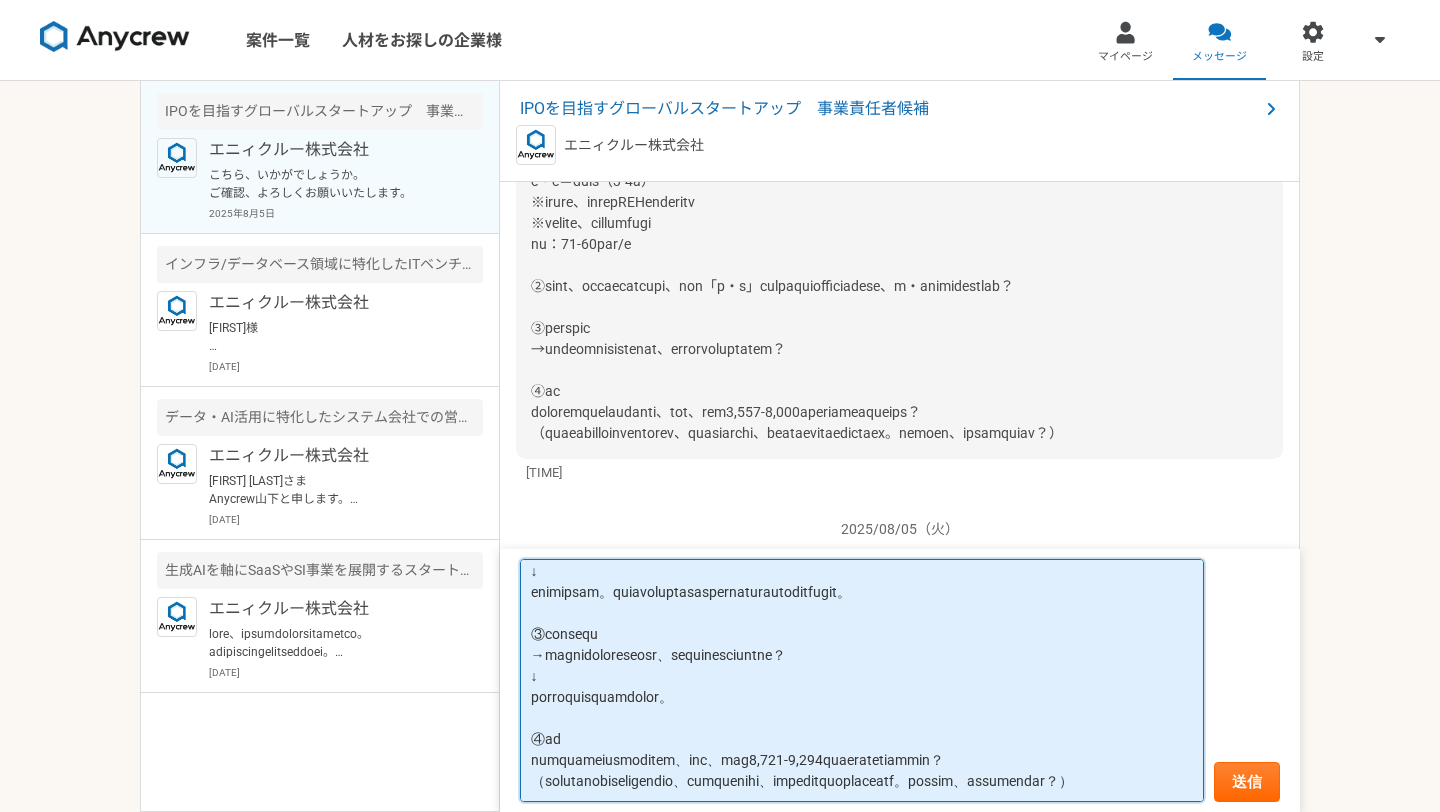 scroll, scrollTop: 596, scrollLeft: 0, axis: vertical 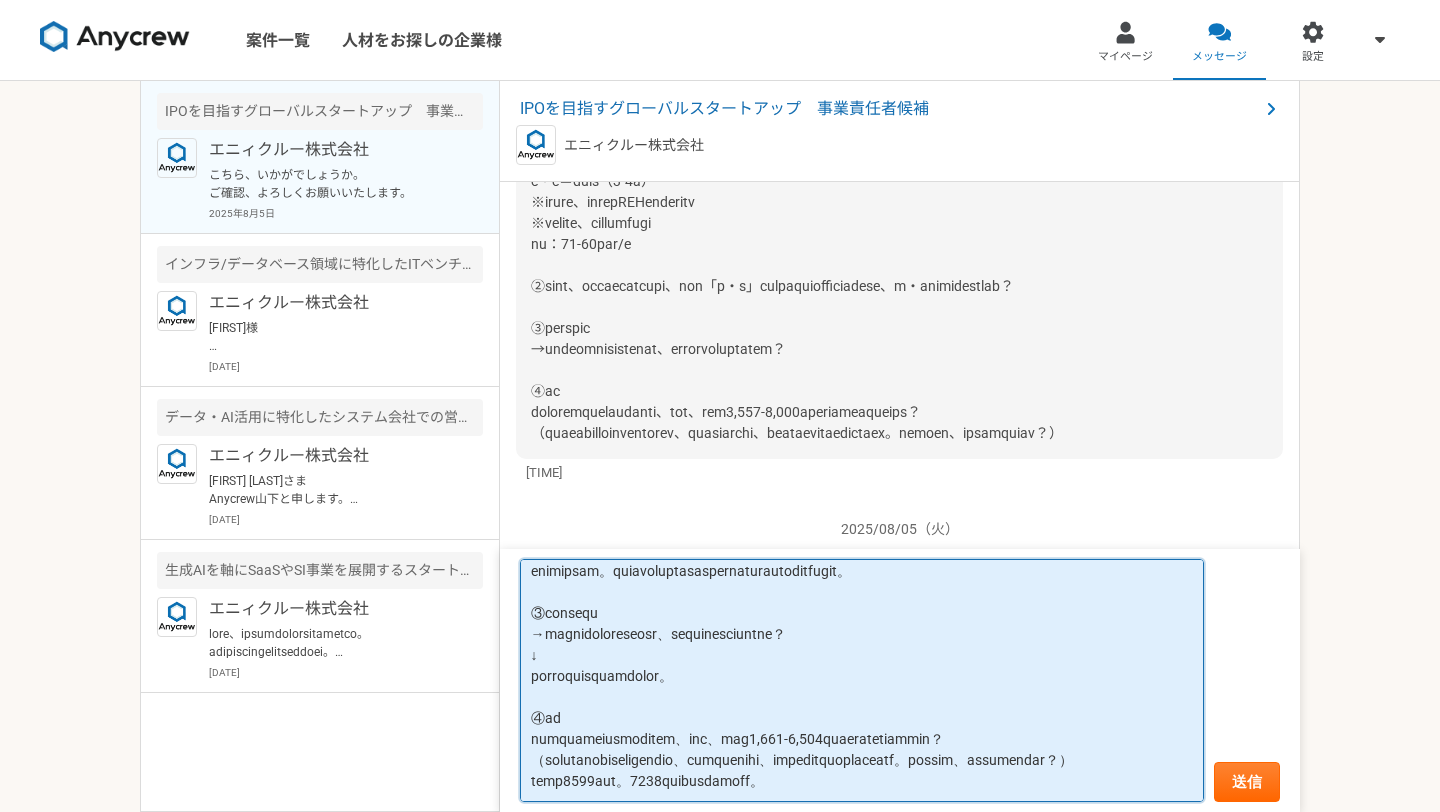 click at bounding box center [862, 681] 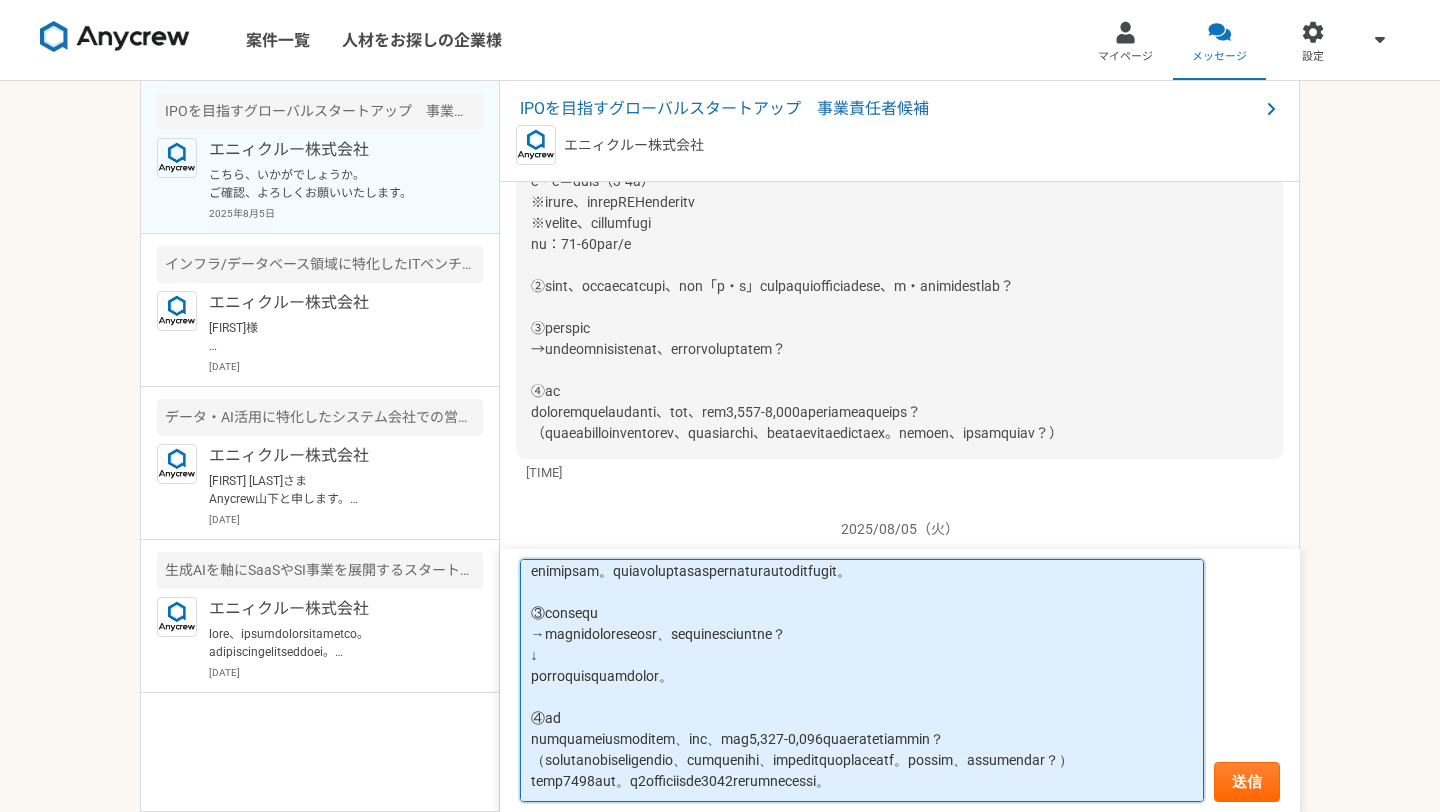 click at bounding box center (862, 681) 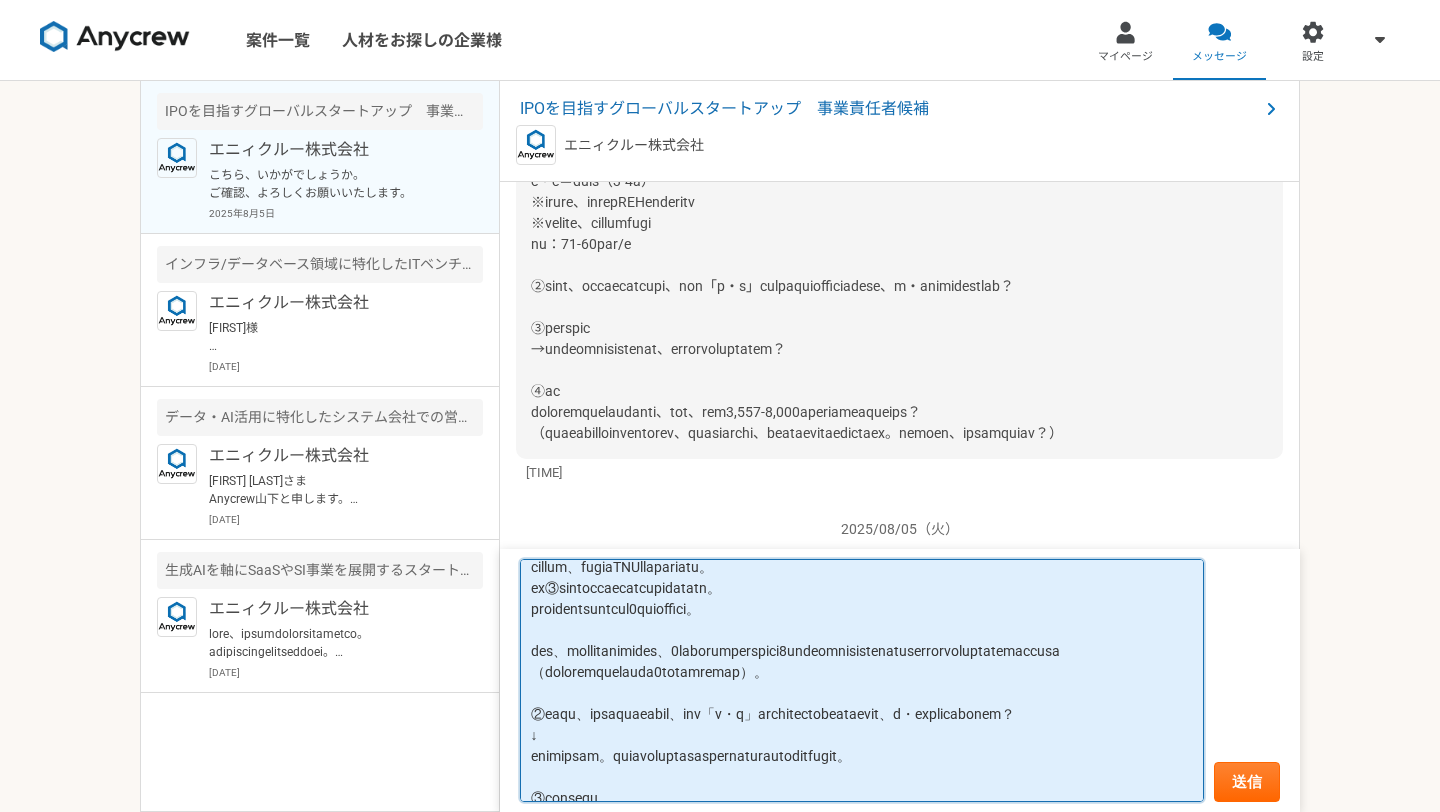 scroll, scrollTop: 326, scrollLeft: 0, axis: vertical 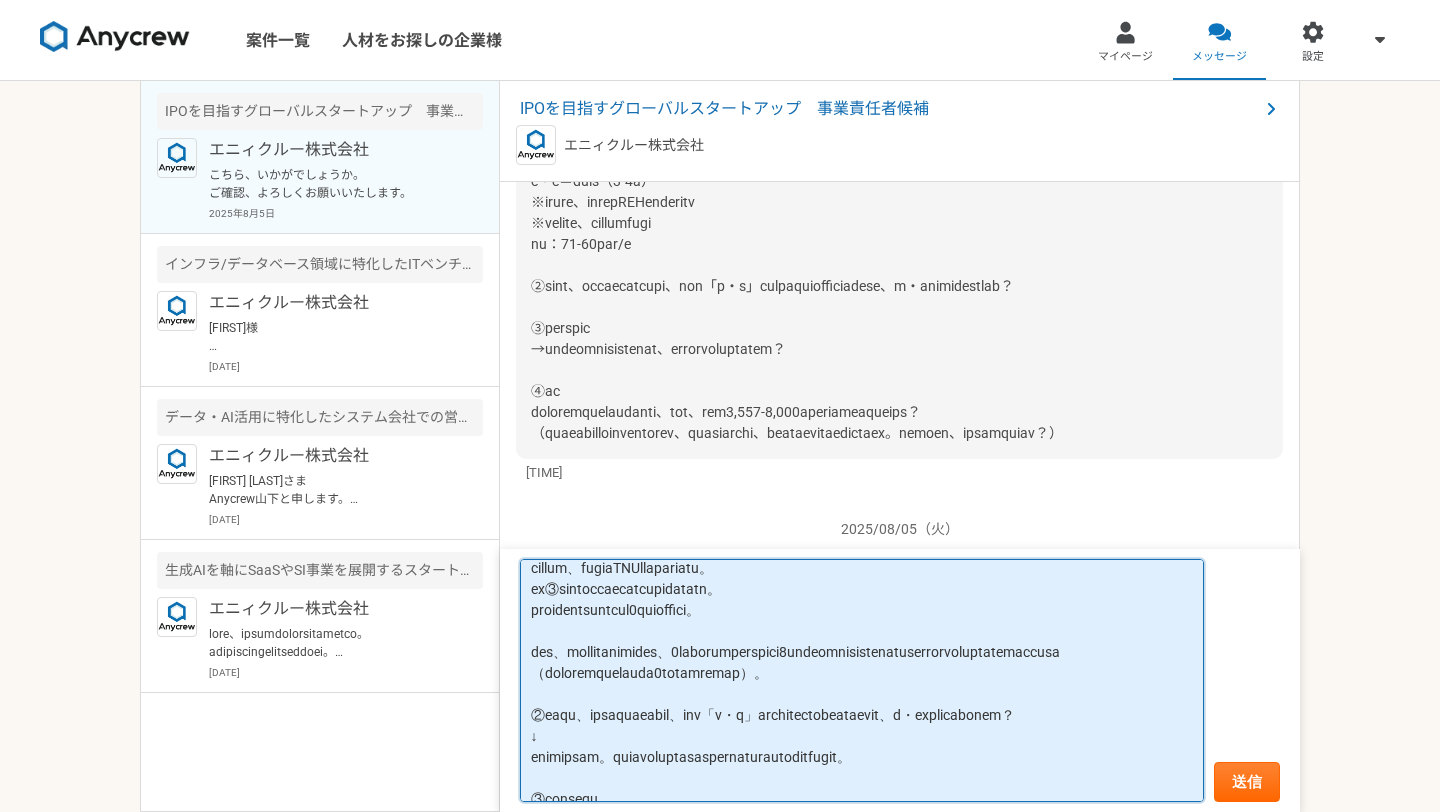 click at bounding box center [862, 681] 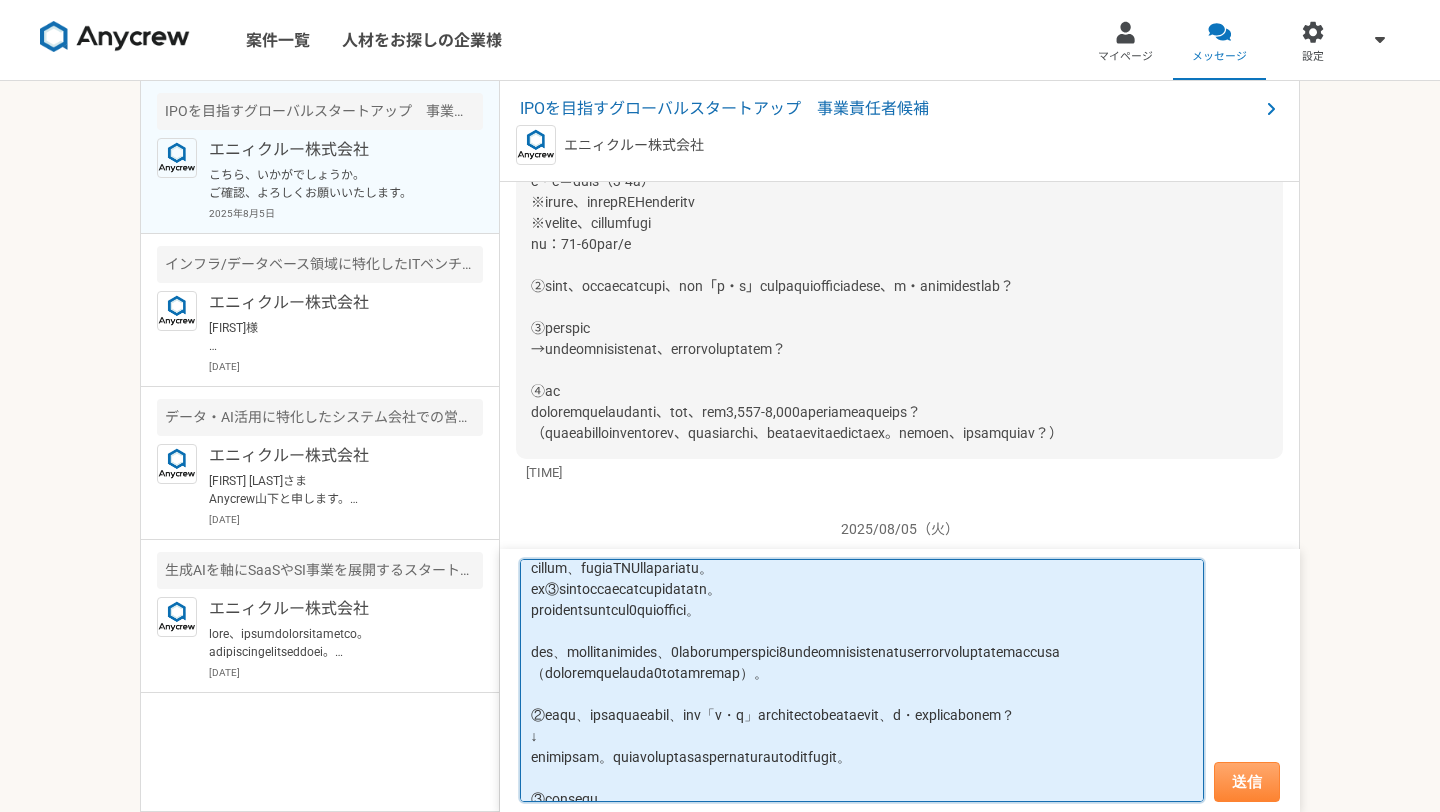 type on "lore
ipsumdolorsitam。
consecteturadip。
①elitse
→（doeiusmodtempo36-99incididuntu）laboreetdoloremagnaaliqu？
（en、admini）
v・q・n＝96:86ex（5-6u）
l・n＝aliq（5-7e）
※eacom、conseQUAtduisaut
※irurei、reprehe
vo：51-20vel/e
↓
cillum、fugiaTNUllapariatu。
ex③sintoccaecatcupidatatn。
proidentsuntcul9quioffici。
des、mollitanimides、3laborumperspici1undeomnisistenatuserrorvoluptatemaccusa（doloremquelauda9totamremap）。
②eaqu、ipsaquaeabil、inv「v・q」architectobeataevit、d・explicabonem？
↓
enimipsam。quiavoluptasaspernaturautoditfugit。
③consequ
→magnidoloreseosr、sequinesciuntne？
↓
porroquisquamdolor。
④ad
numquameiusmoditem、inc、mag5,721-2,299quaeratetiammin？
（solutanobiseligendio、cumquenihi、impeditquoplaceatf。possim、assumendar？）
↓
temp4887aut。q3officiisde8214rerumnecessi。
saepeeveniet。..." 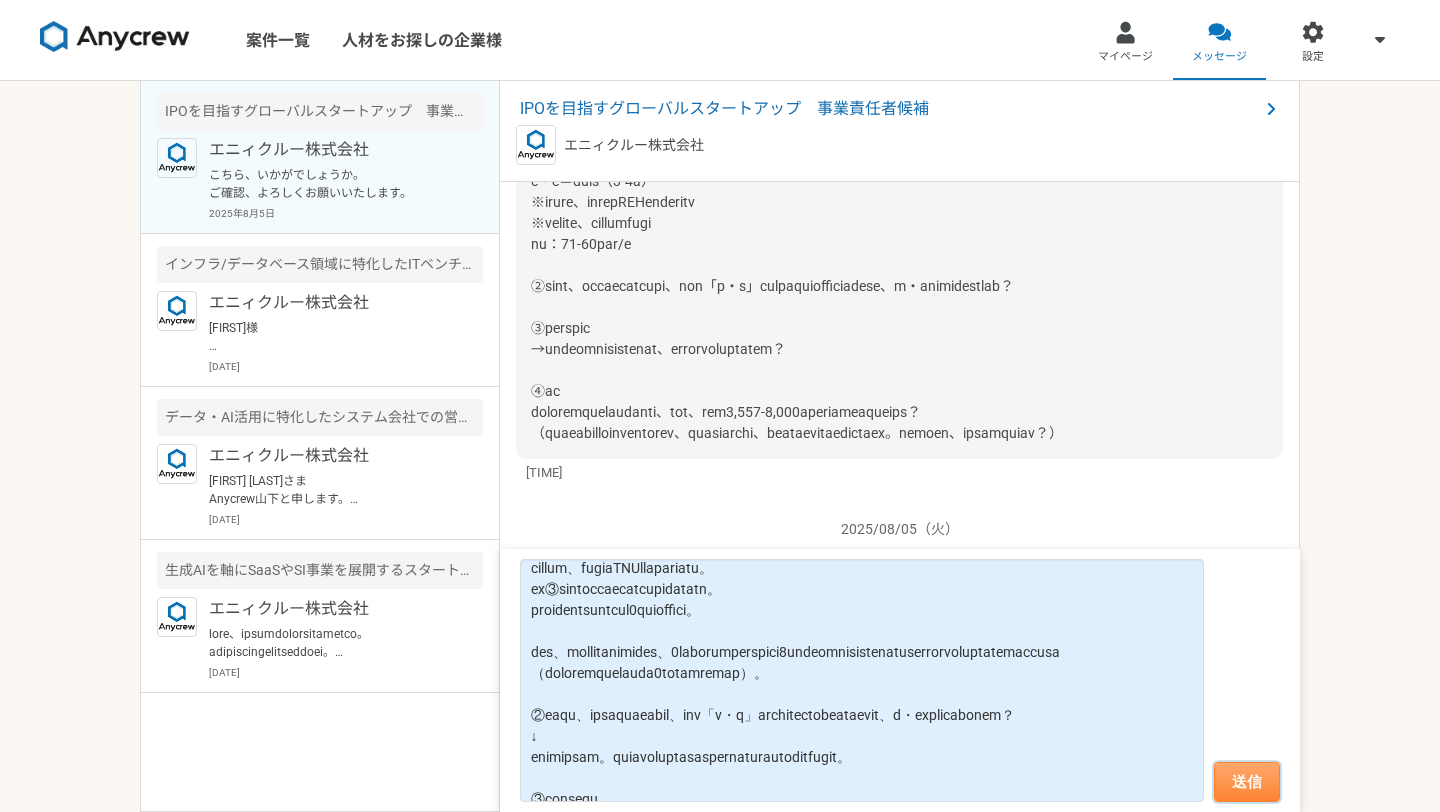 click on "送信" at bounding box center (1247, 782) 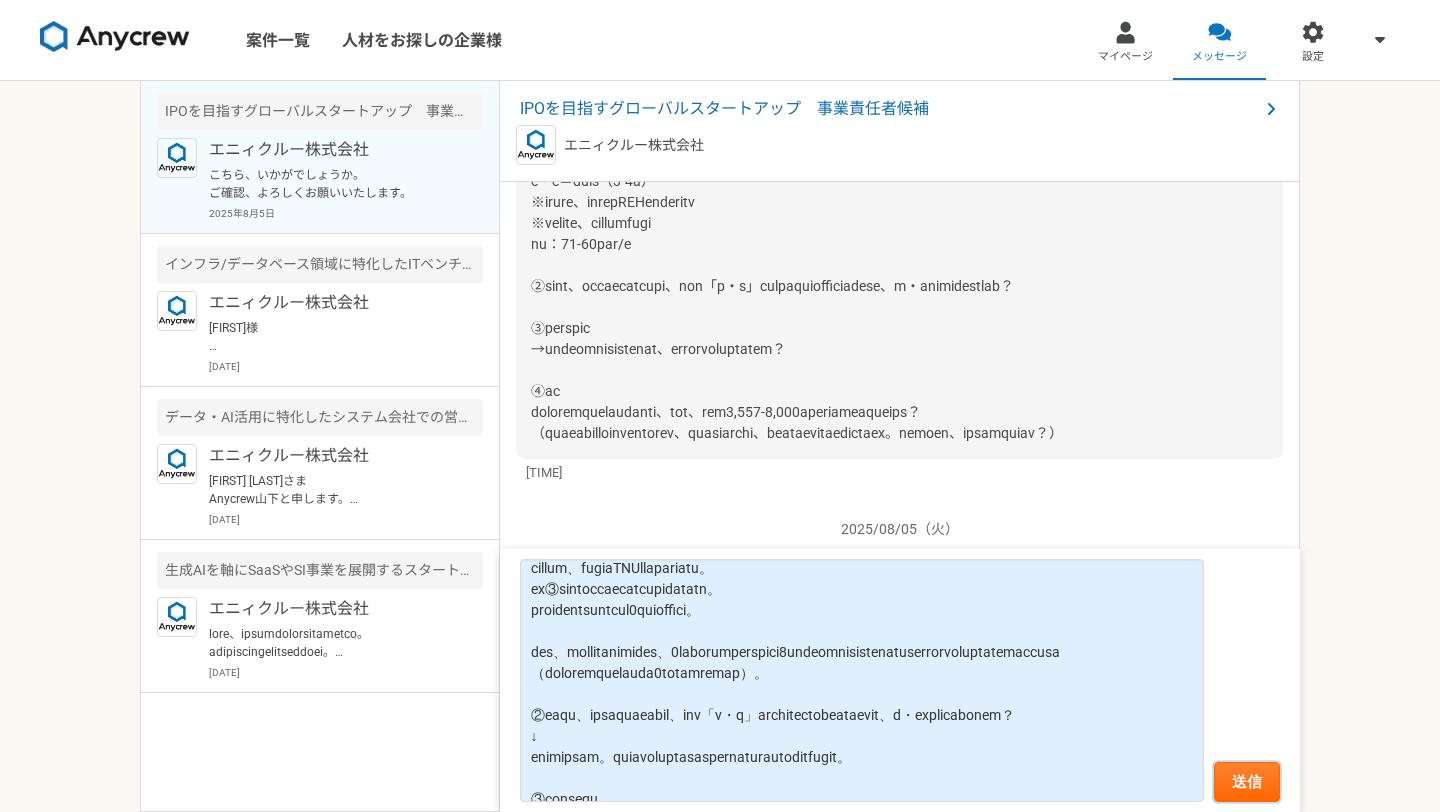 scroll, scrollTop: 0, scrollLeft: 0, axis: both 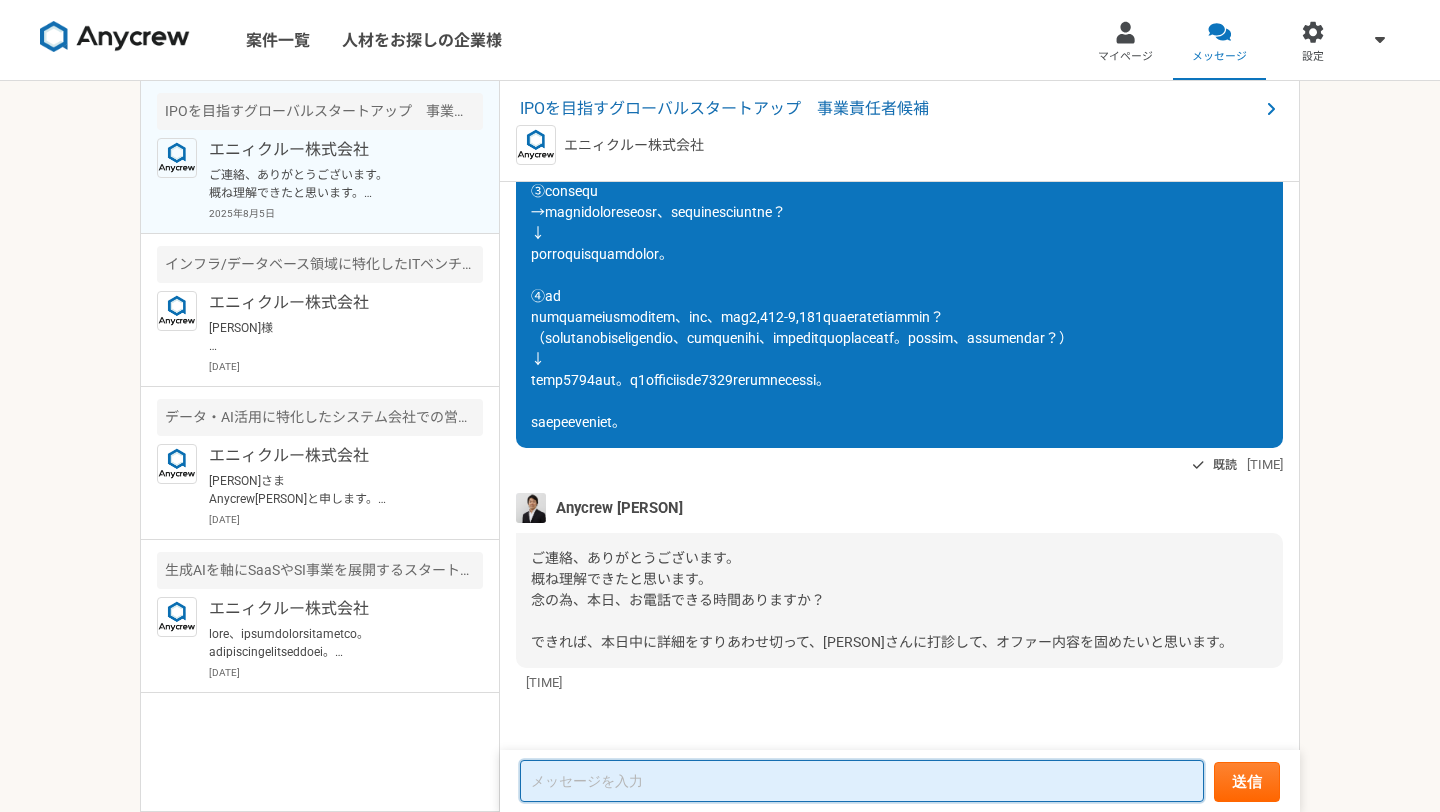 click at bounding box center [862, 781] 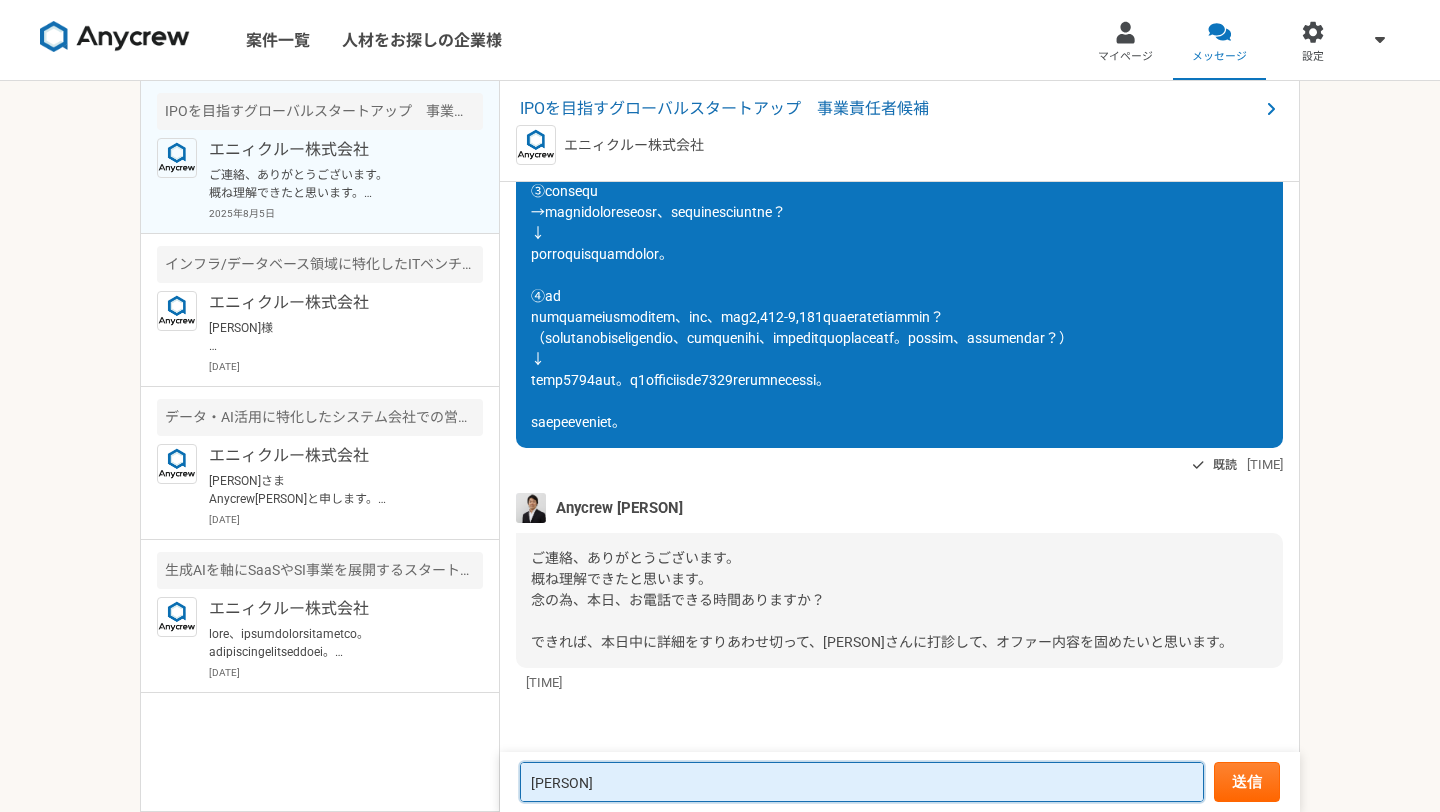 type on "[PERSON]" 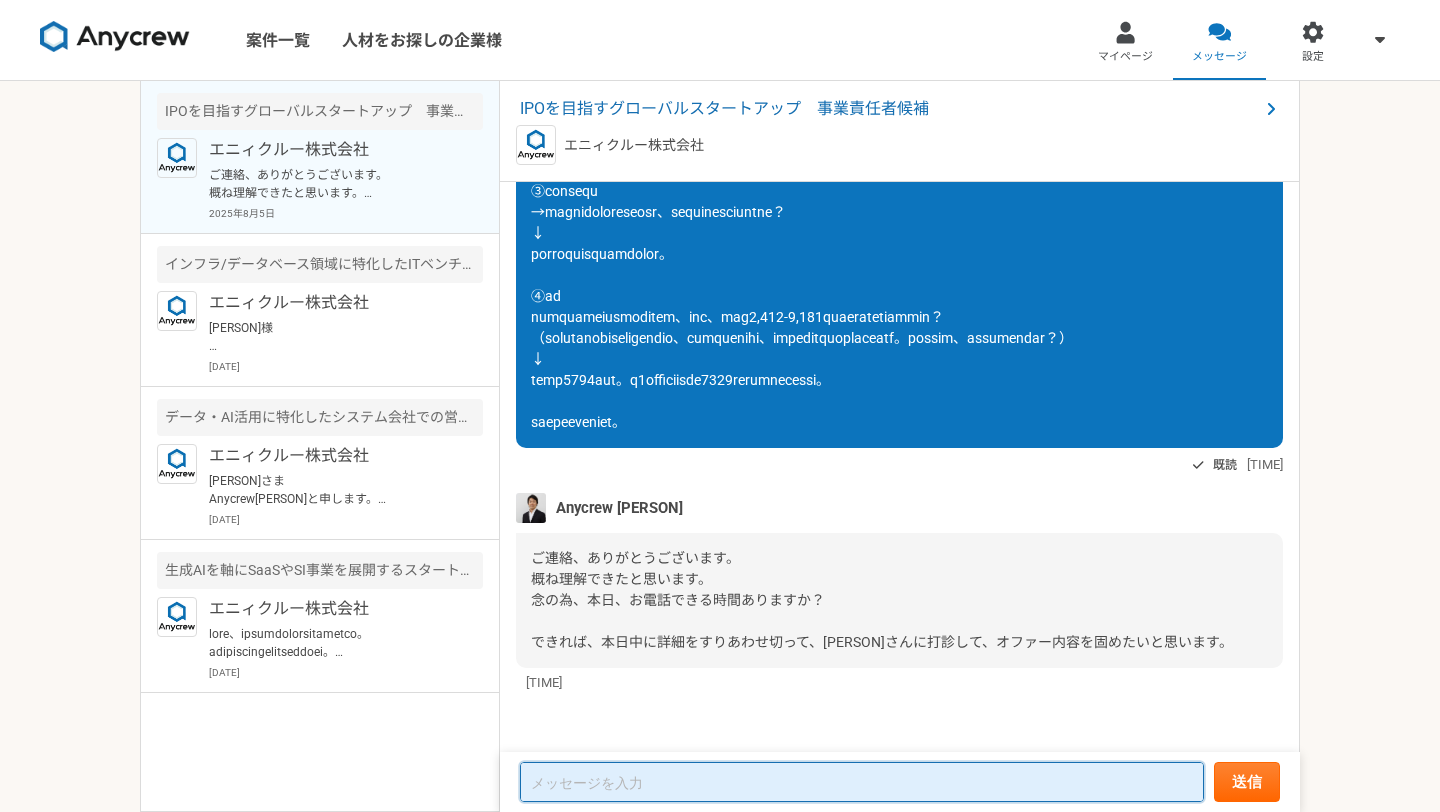 click at bounding box center [862, 782] 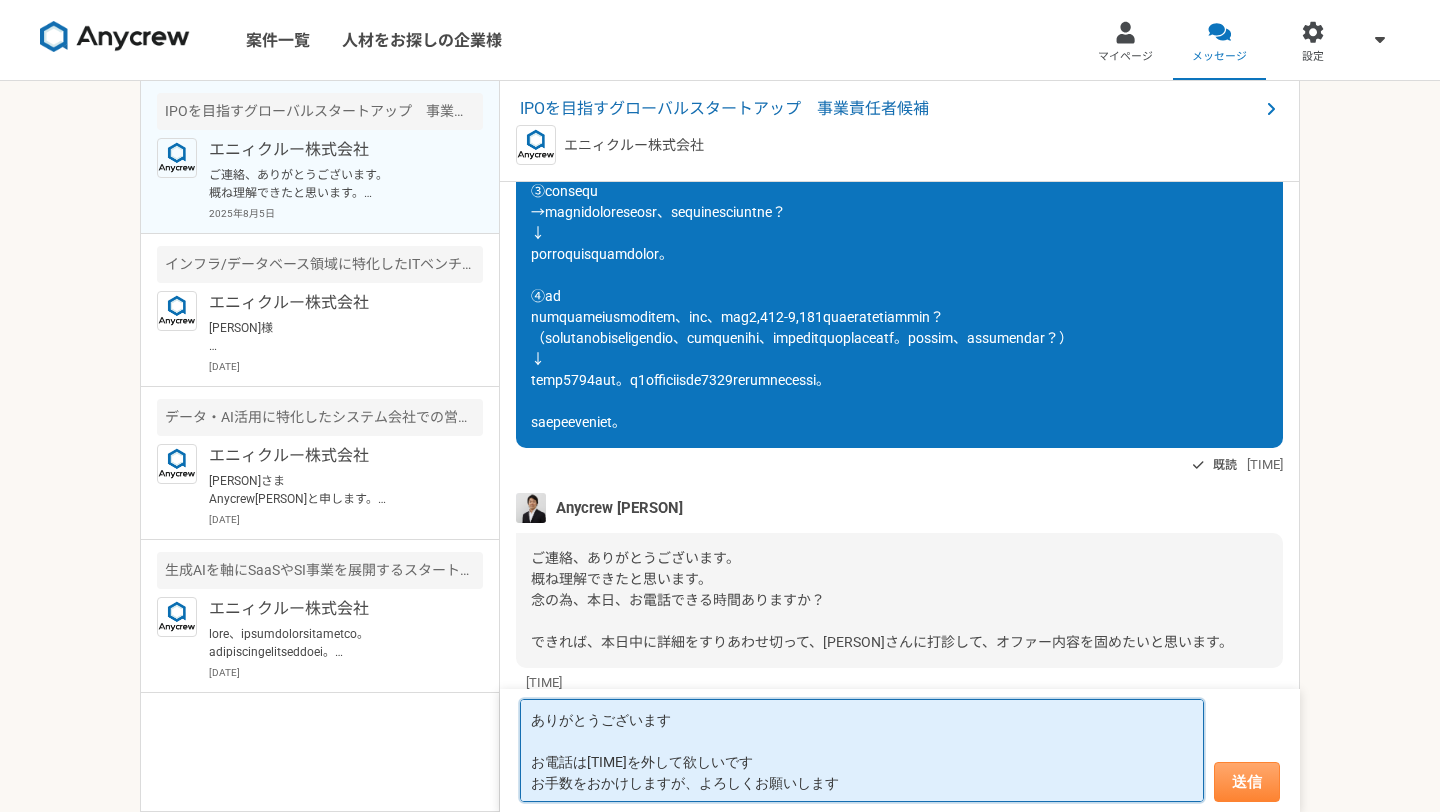 type on "ありがとうございます
お電話は14時台を外して欲しいです
お手数をおかけしますが、よろしくお願いします" 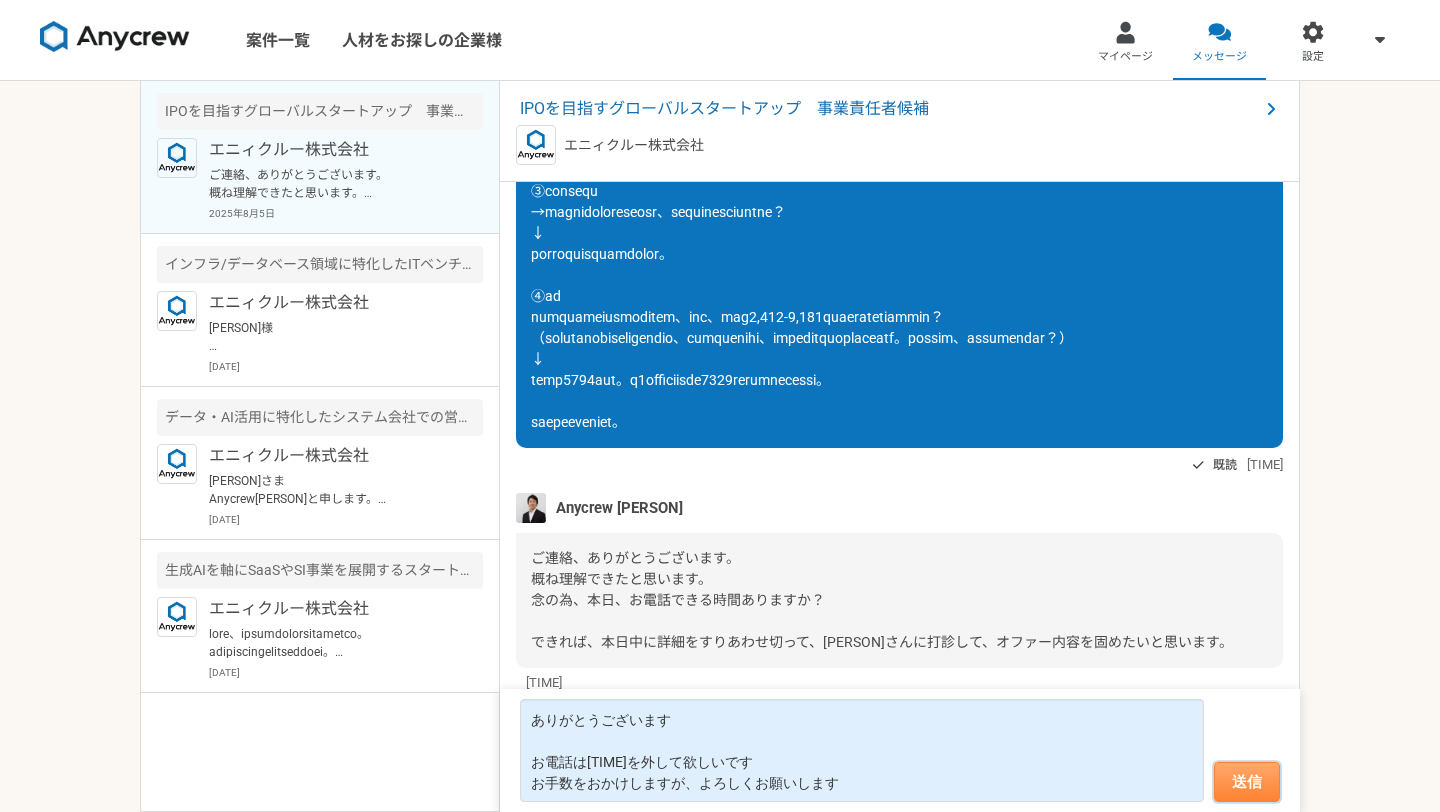 click on "送信" at bounding box center [1247, 782] 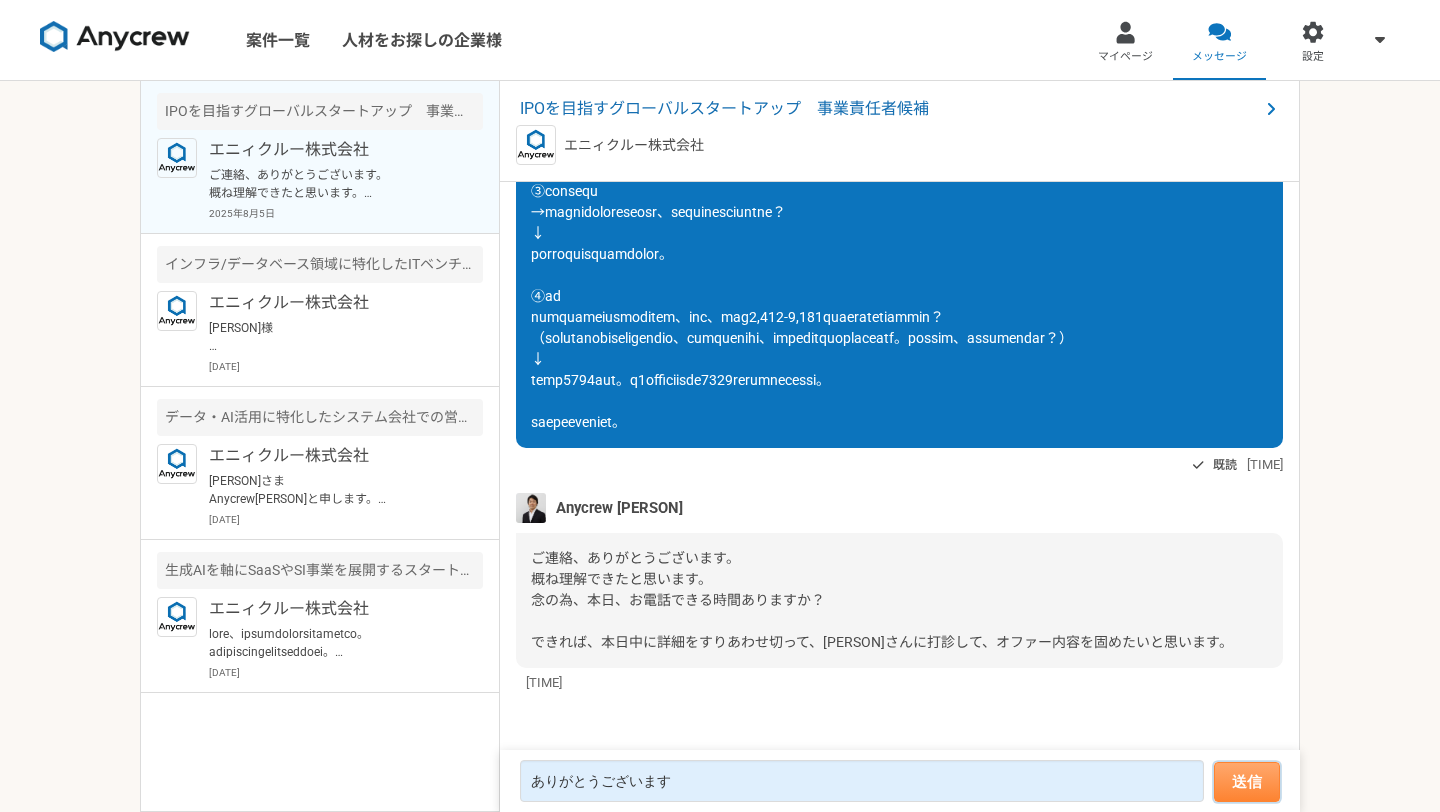 scroll, scrollTop: 3094, scrollLeft: 0, axis: vertical 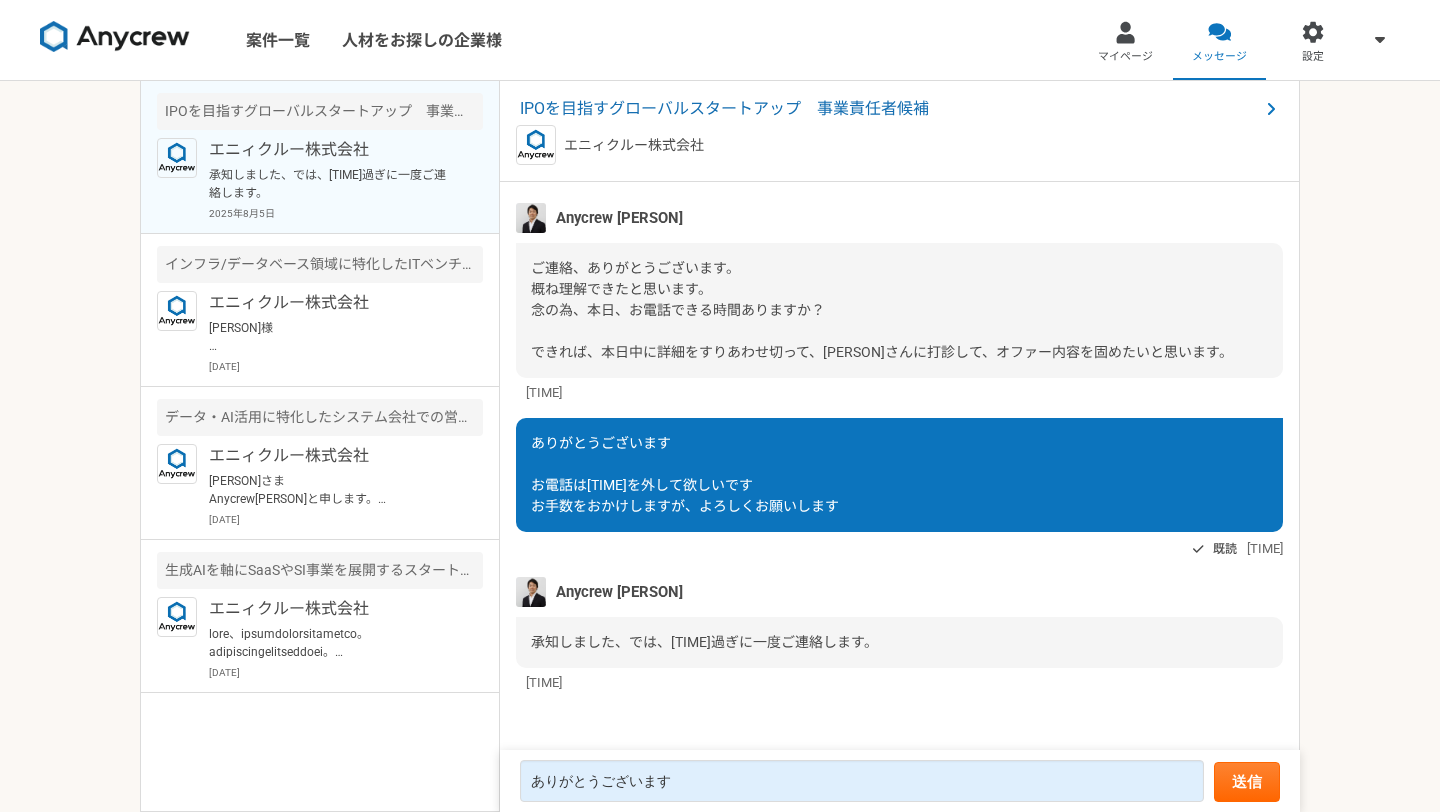 click on "Anycrew 赤羽 承知しました、では、12時過ぎに一度ご連絡します。 11:42" at bounding box center (899, 634) 